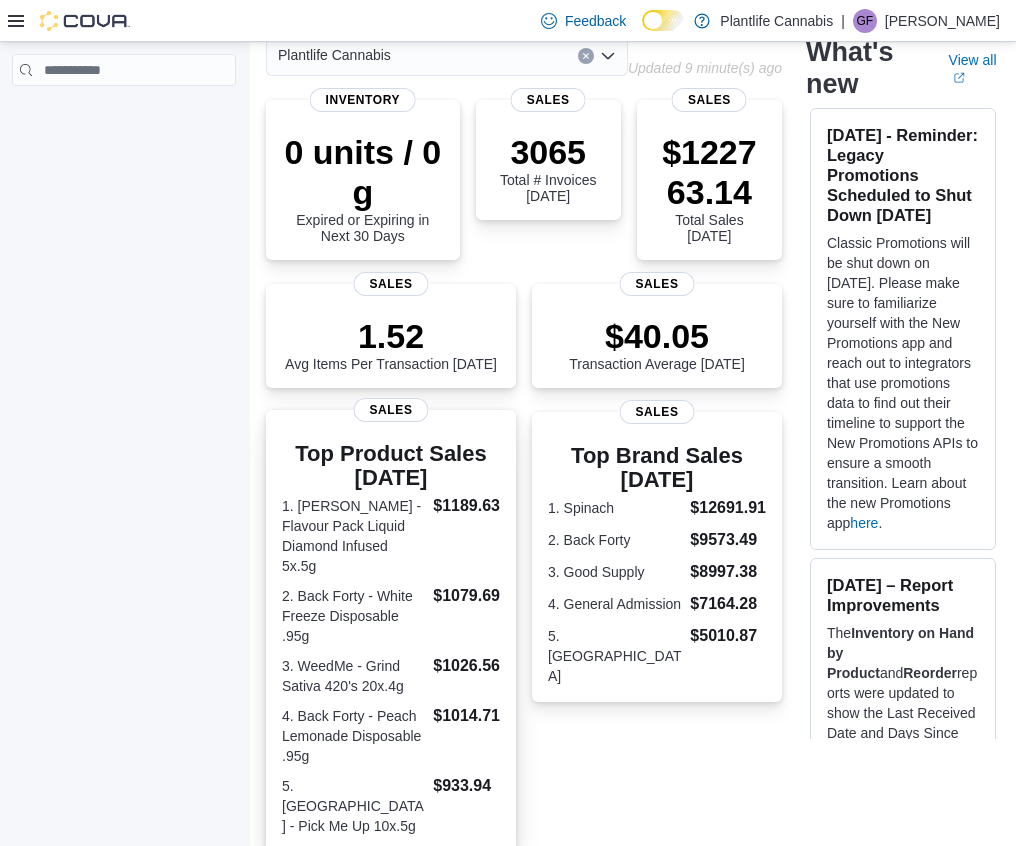 scroll, scrollTop: 339, scrollLeft: 0, axis: vertical 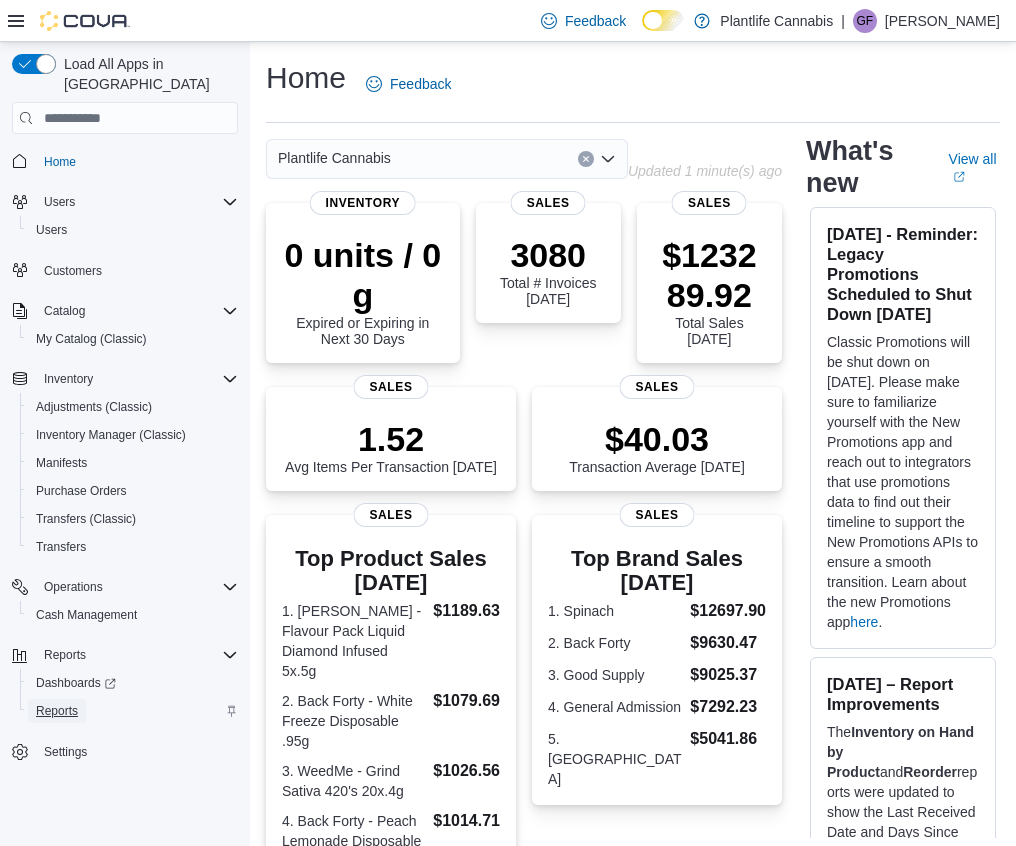 click on "Reports" at bounding box center (57, 711) 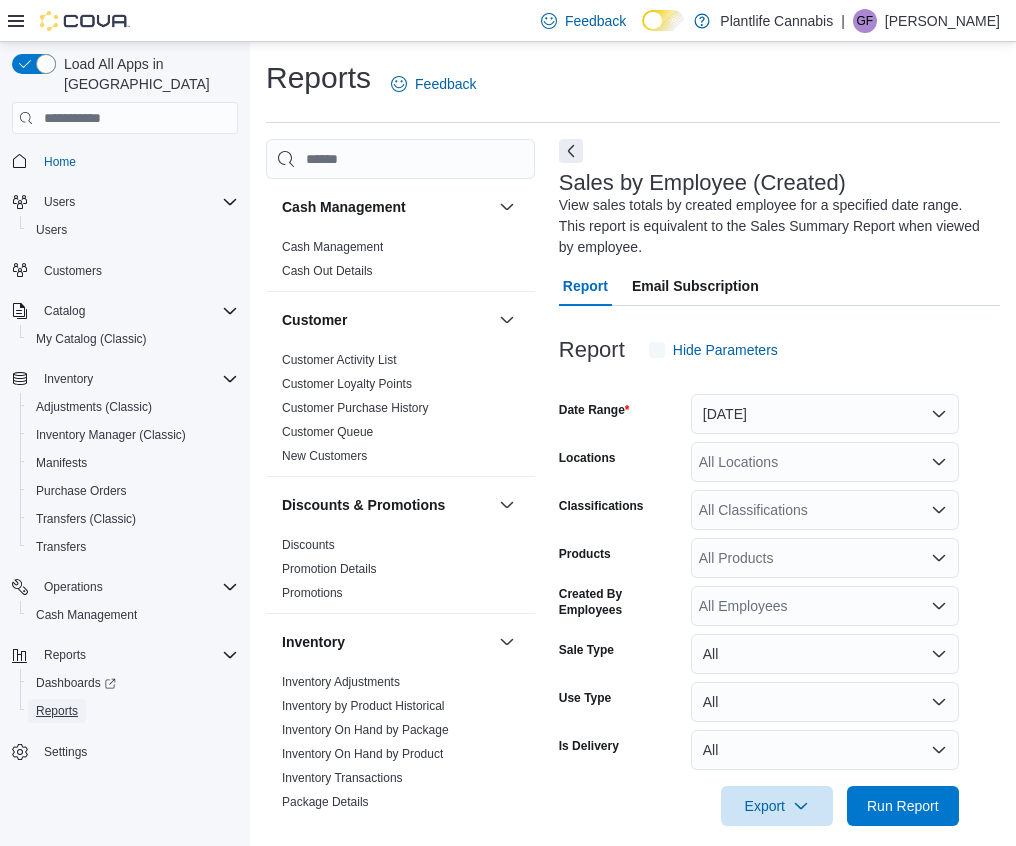 scroll, scrollTop: 20, scrollLeft: 0, axis: vertical 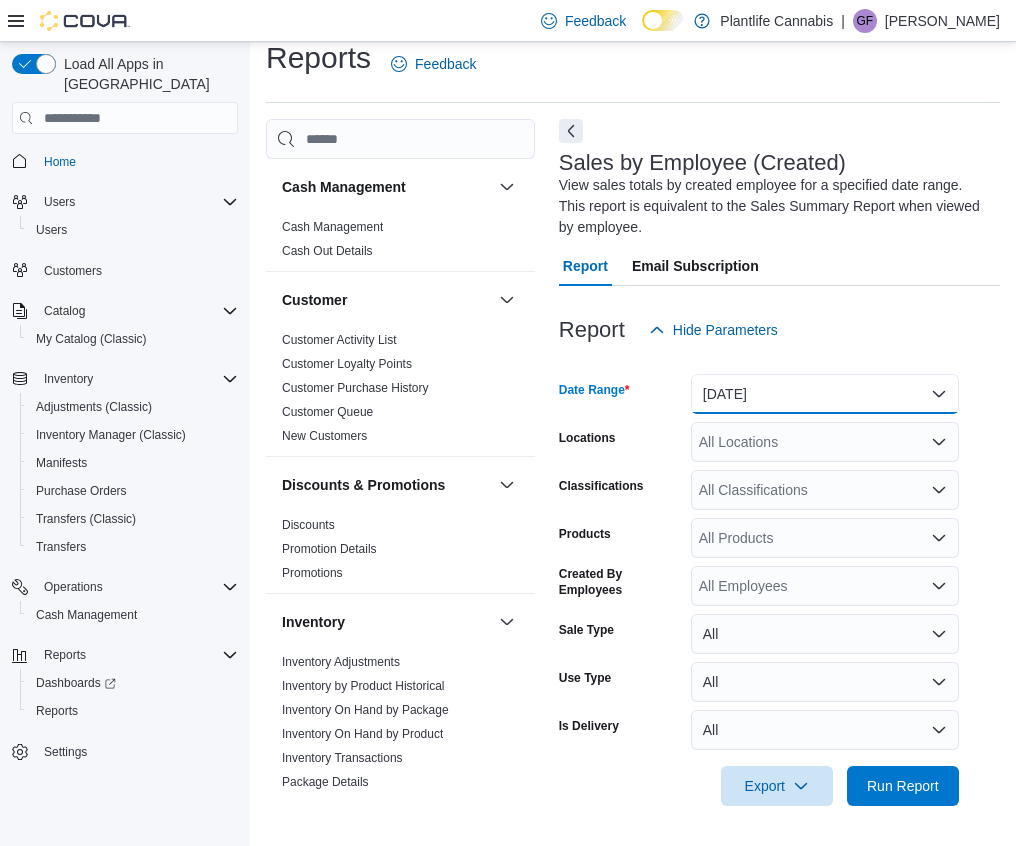 click on "[DATE]" at bounding box center (825, 394) 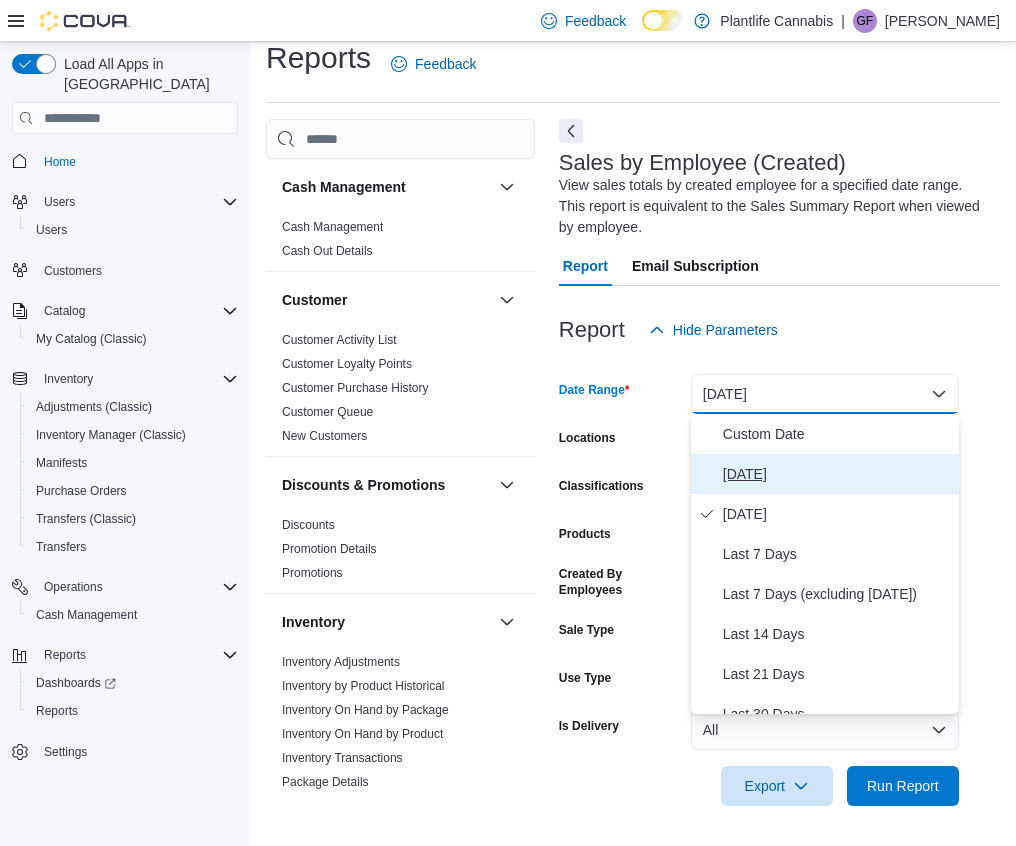 click on "[DATE]" at bounding box center [837, 474] 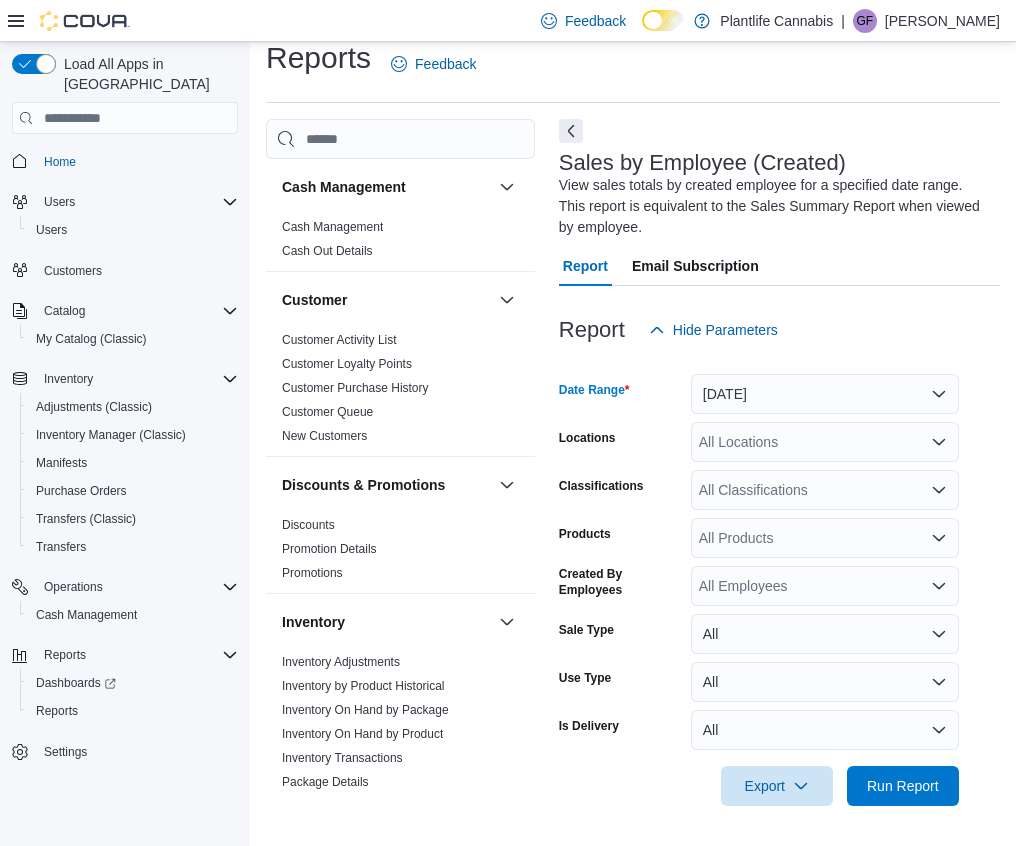 click on "All Locations" at bounding box center (825, 442) 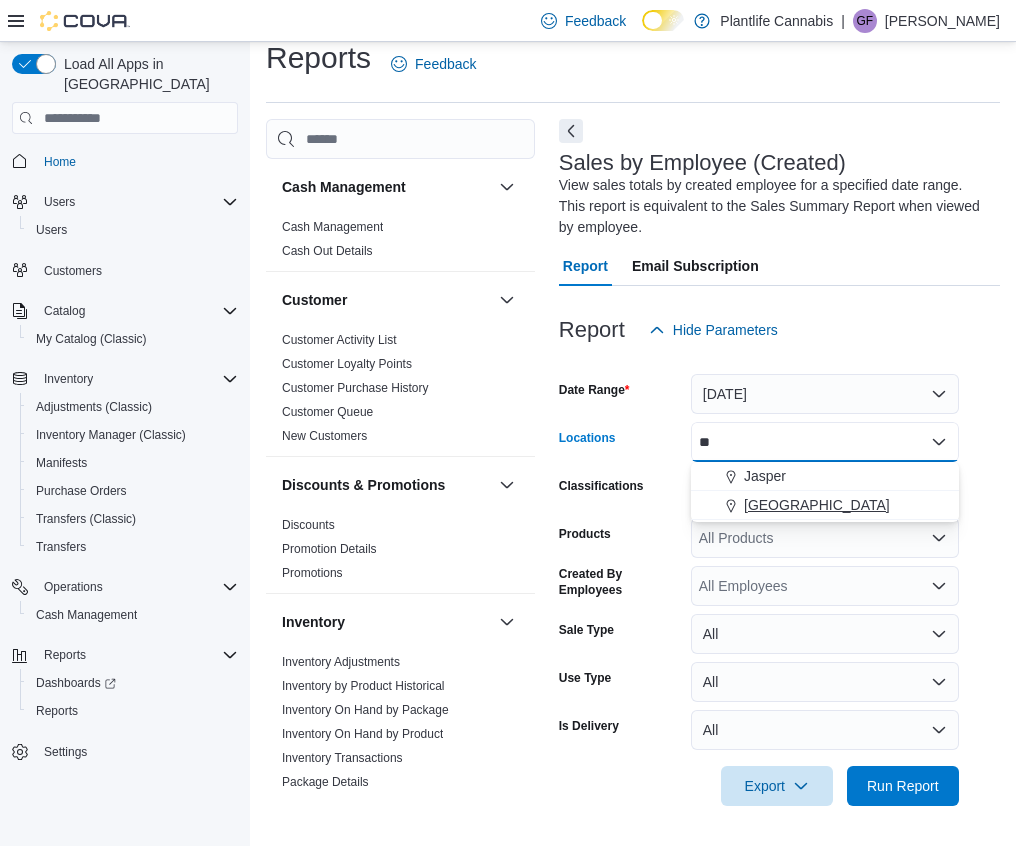 type on "**" 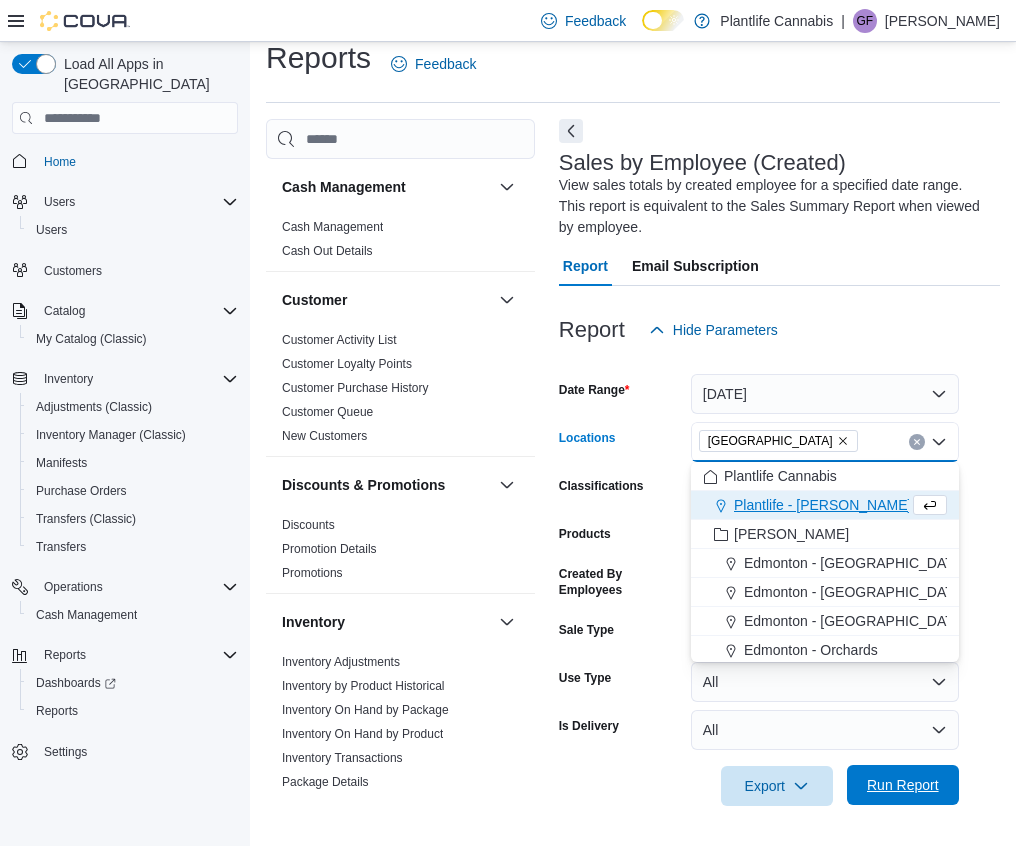 click on "Run Report" at bounding box center [903, 785] 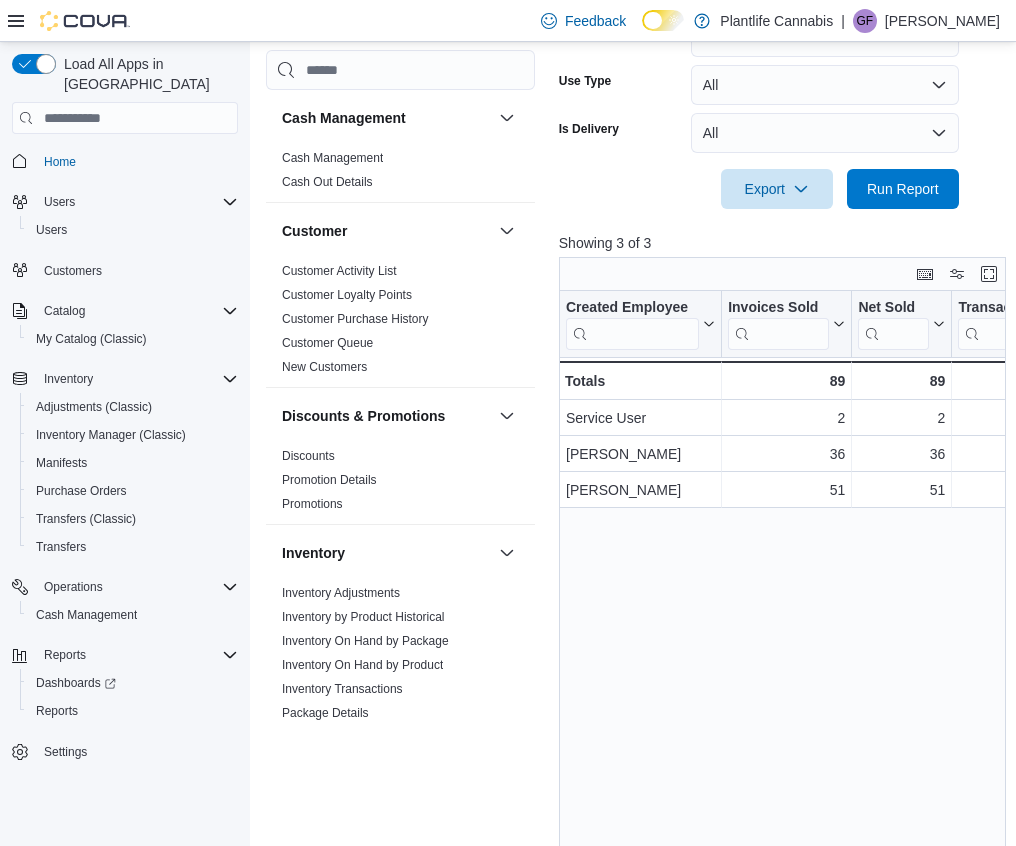 scroll, scrollTop: 643, scrollLeft: 0, axis: vertical 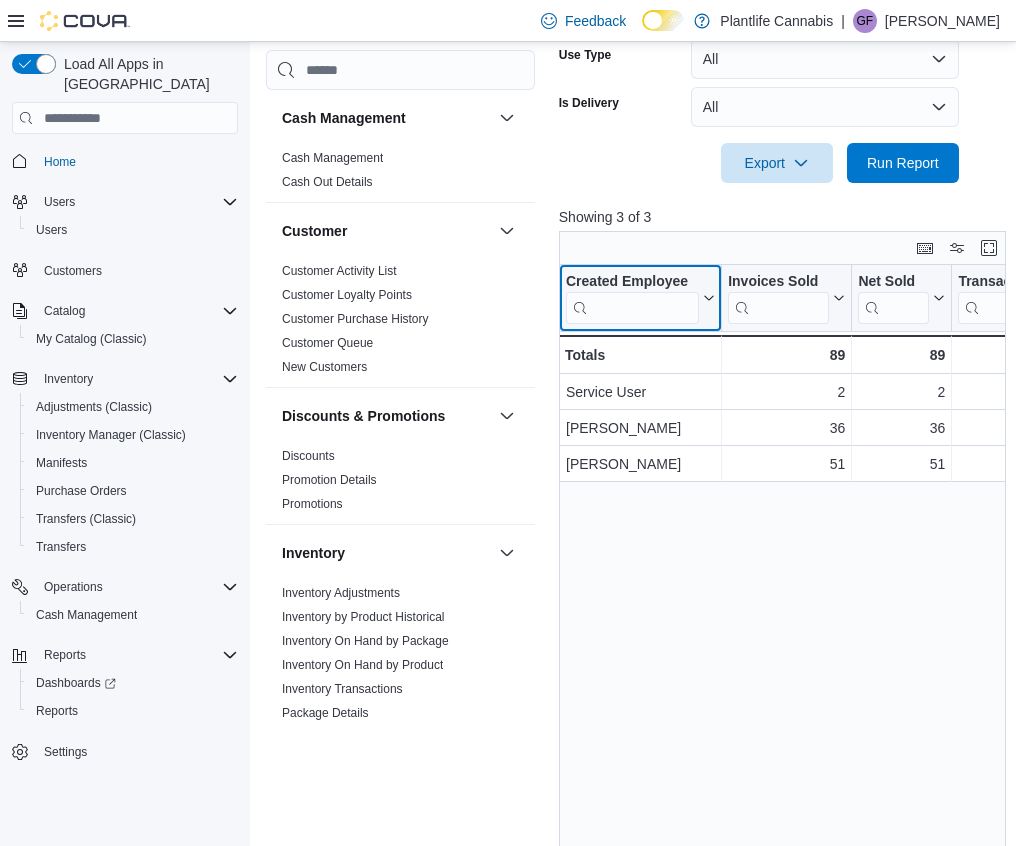 click 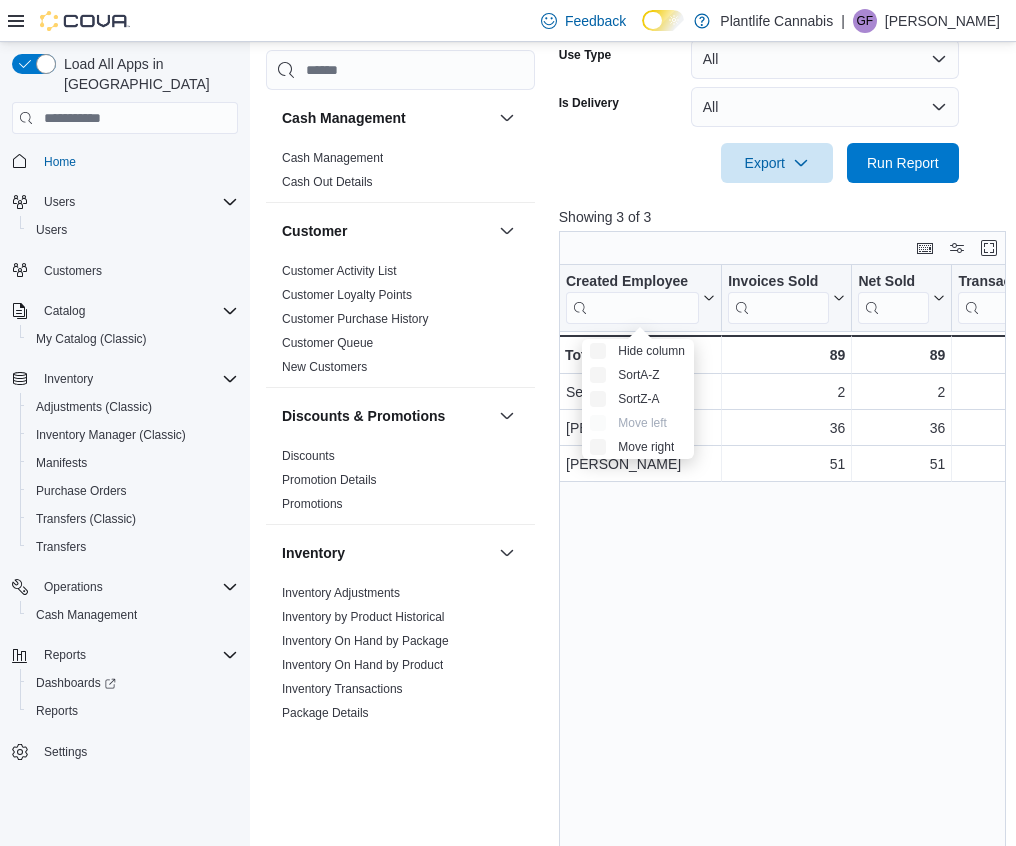 click 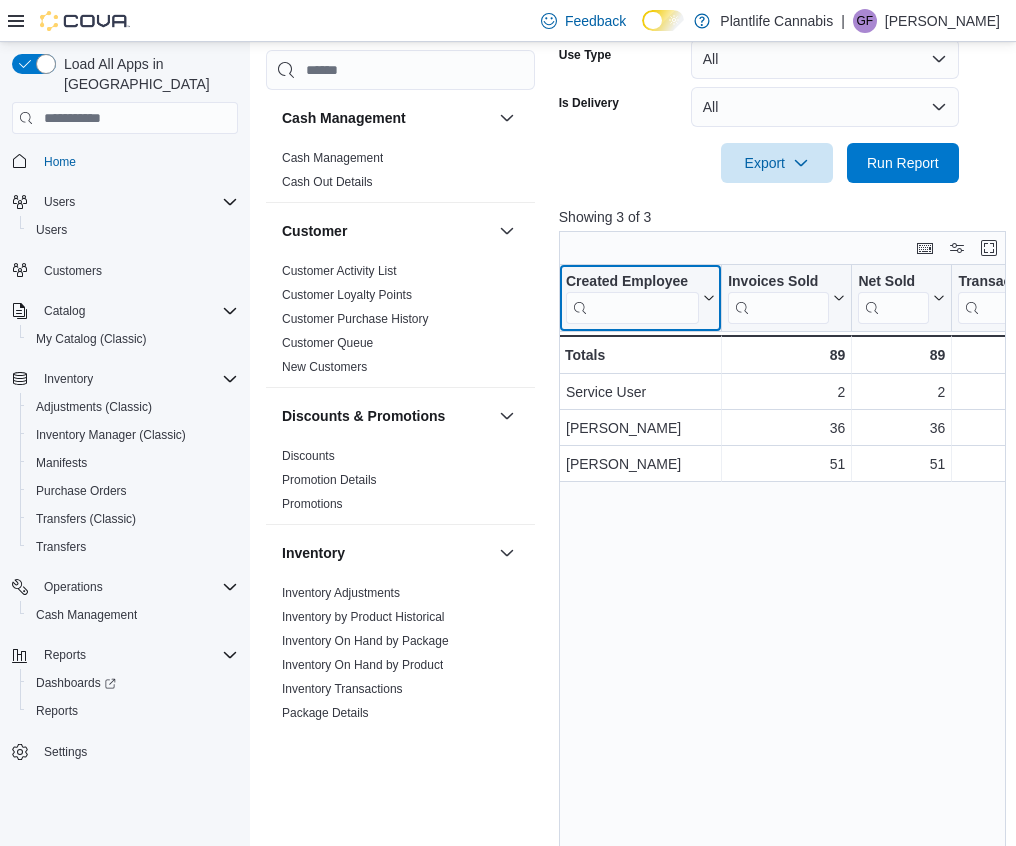 click 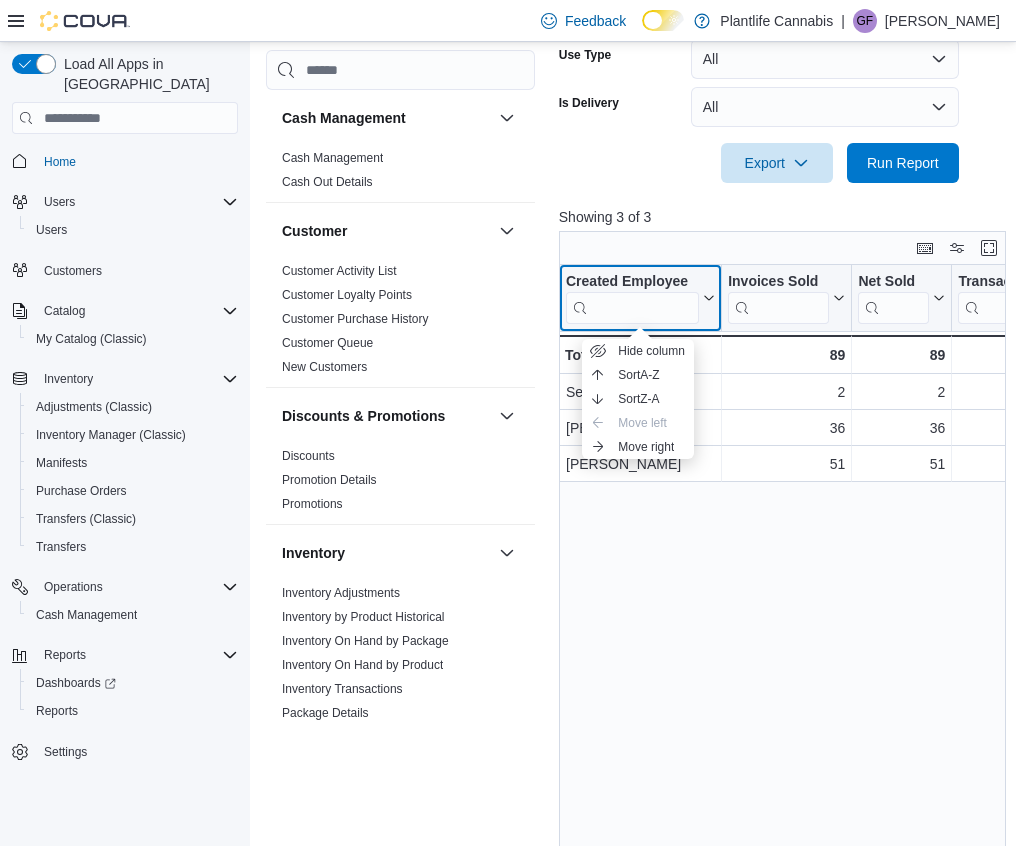 click 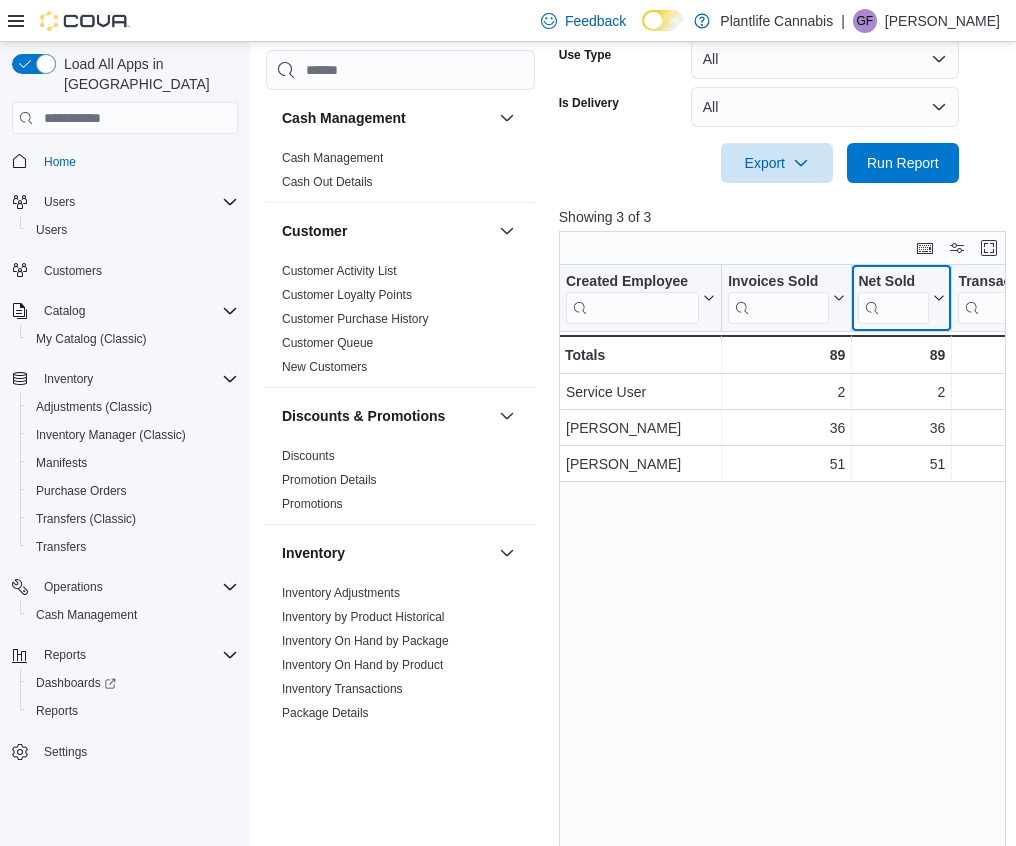 click 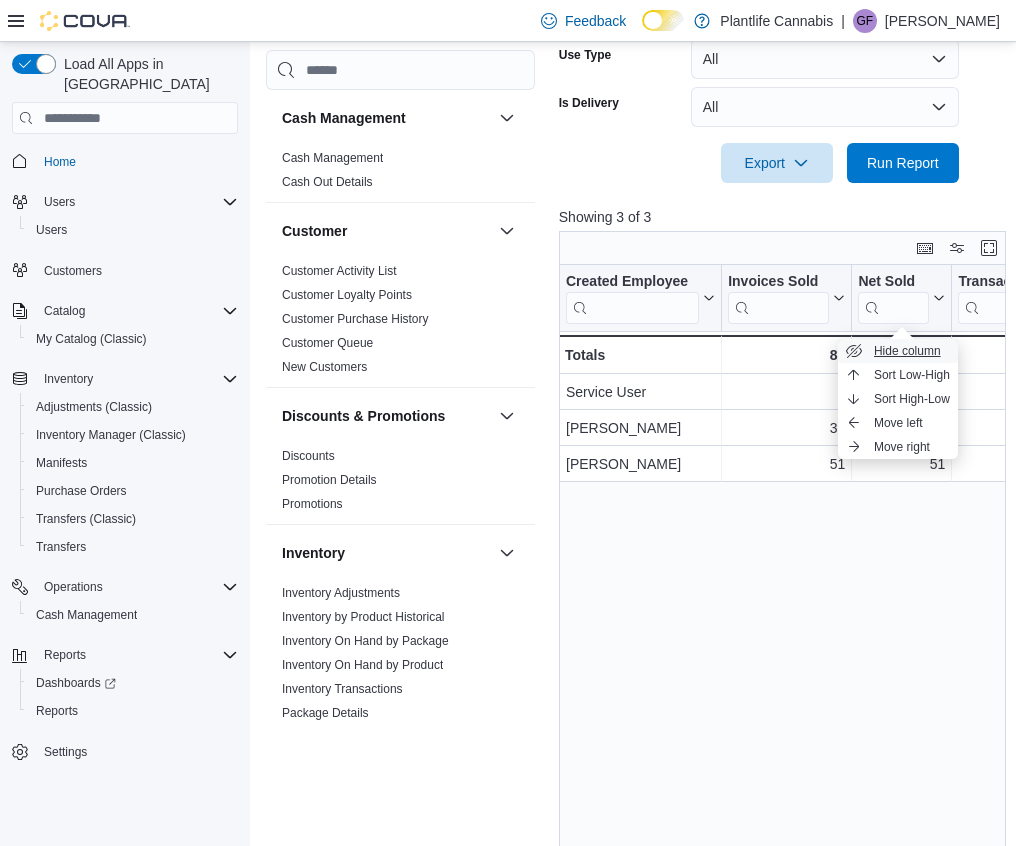 click on "Hide column" at bounding box center (907, 351) 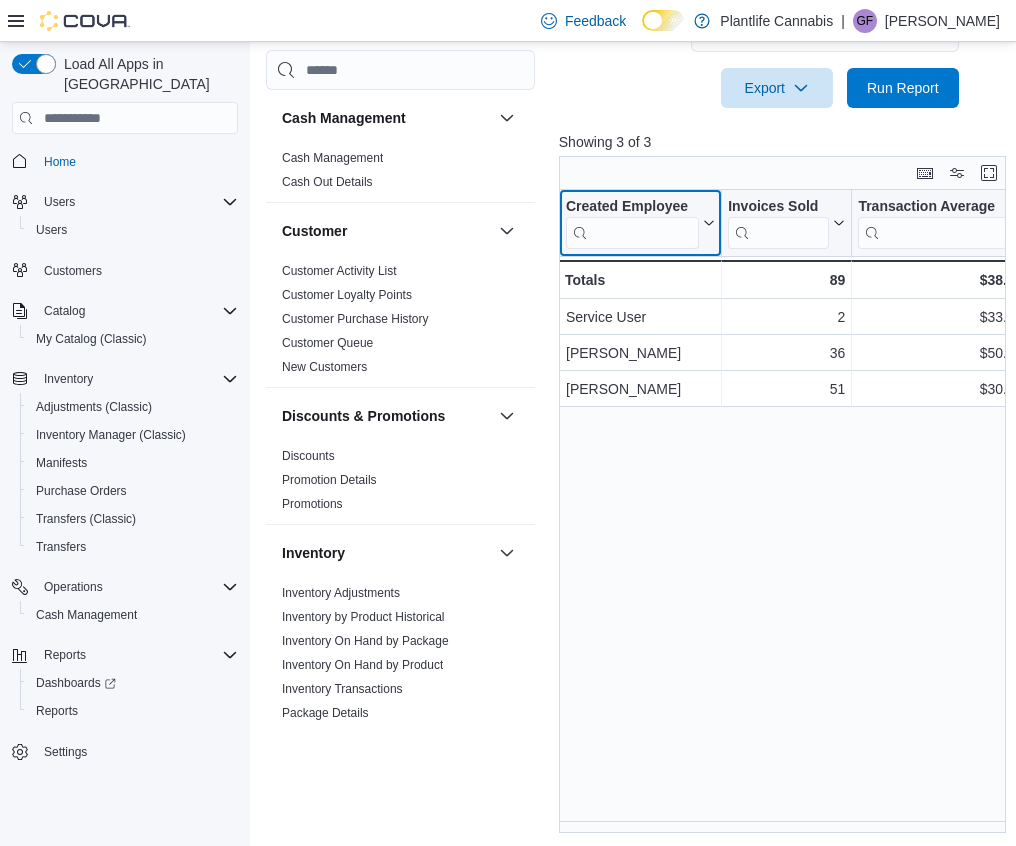 scroll, scrollTop: 721, scrollLeft: 0, axis: vertical 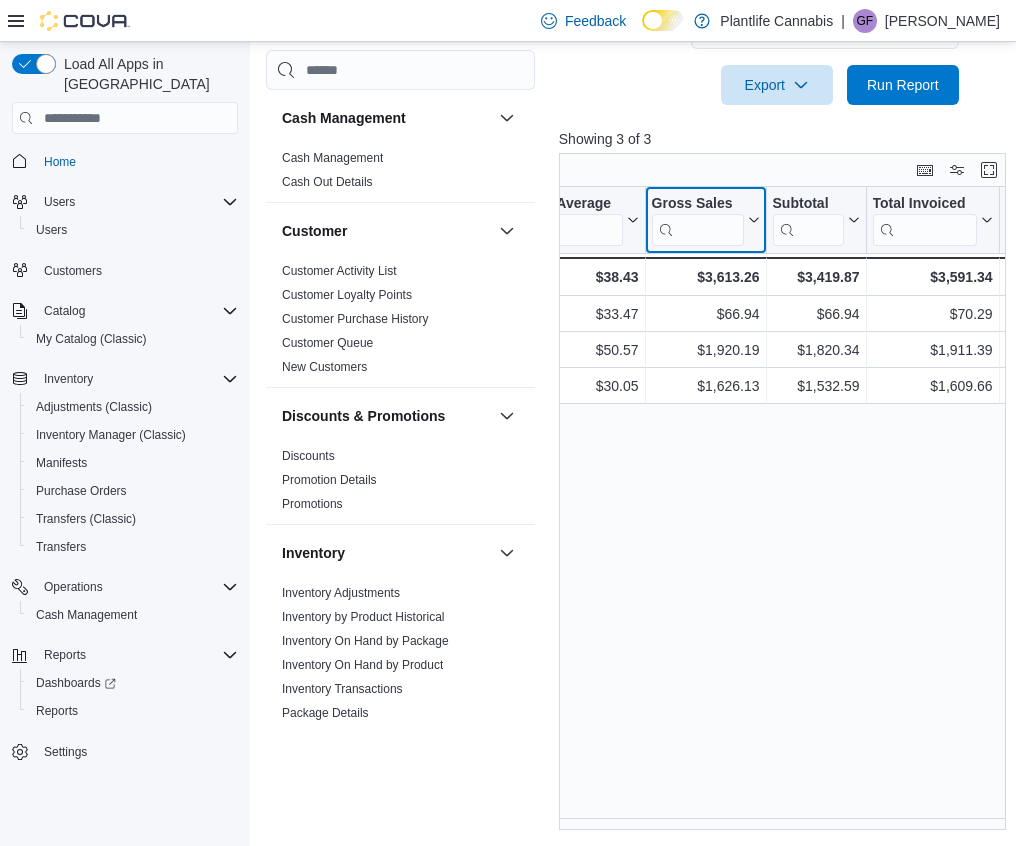 click on "Created Employee Click to view column header actions Invoices Sold Click to view column header actions Transaction Average Click to view column header actions Gross Sales Click to view column header actions Subtotal Click to view column header actions Total Invoiced Click to view column header actions Cash Click to view column header actions CHASE - Integrated Click to view column header actions GST Click to view column header actions Tips Click to view column header actions" at bounding box center [822, 241] 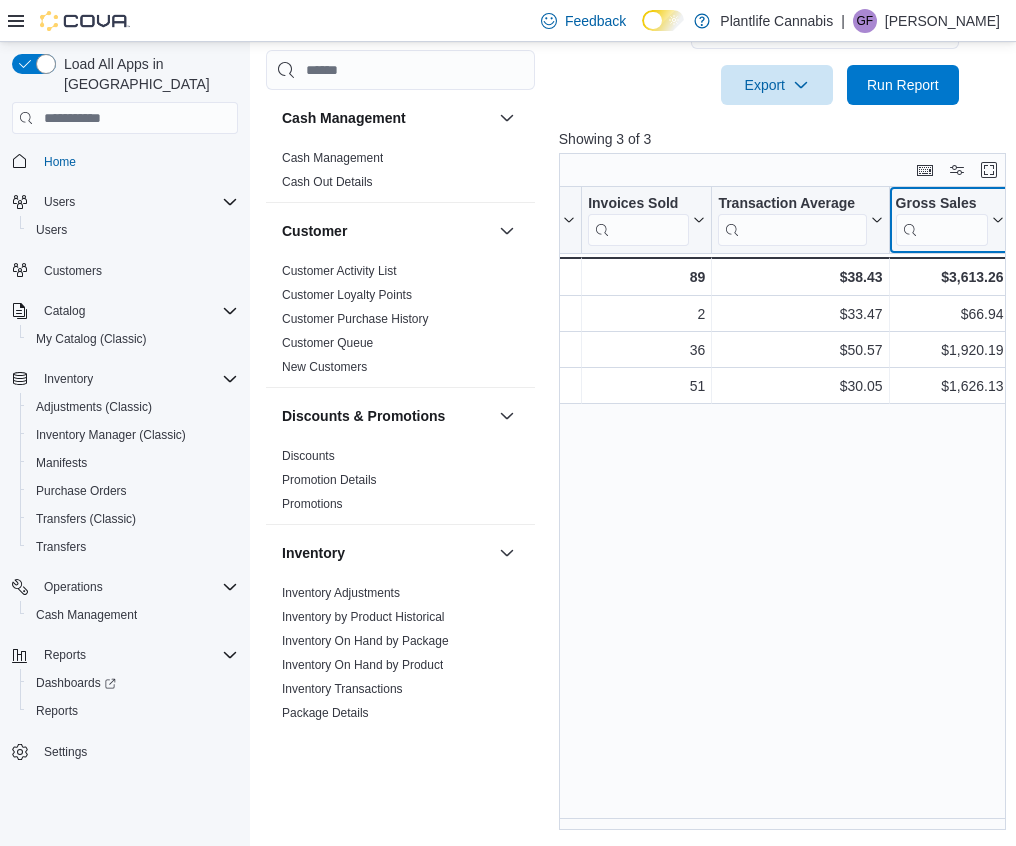 click 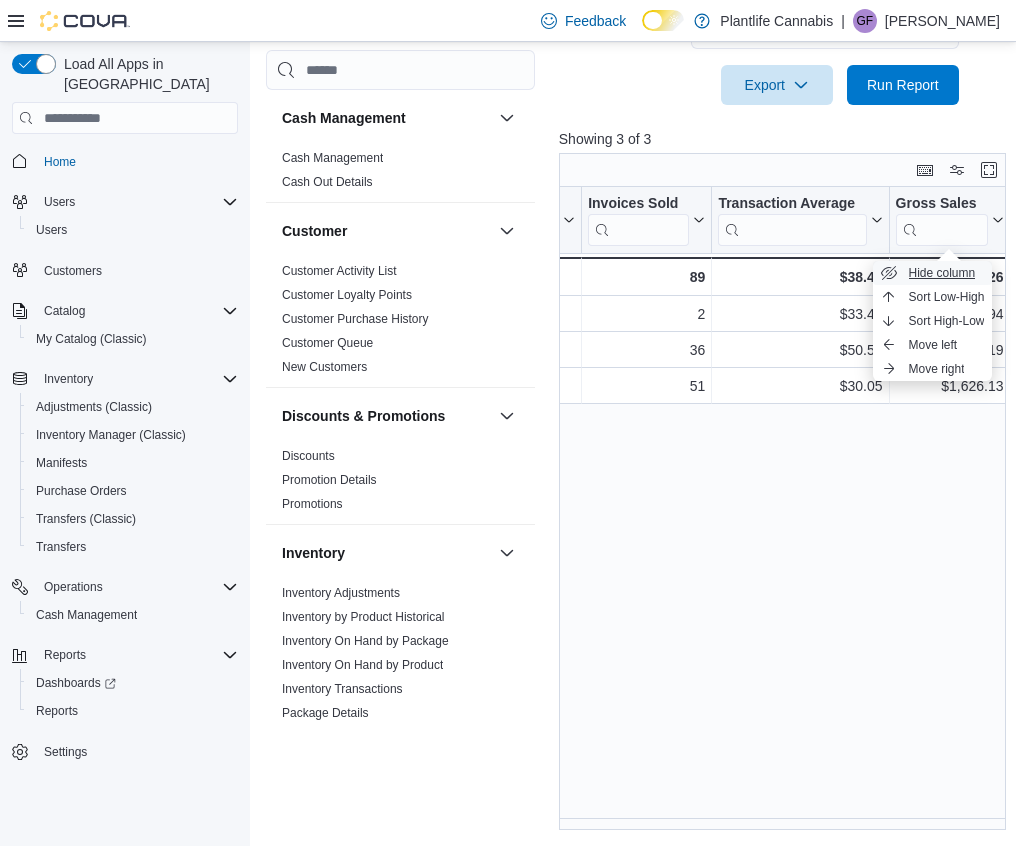 click on "Hide column" at bounding box center [942, 273] 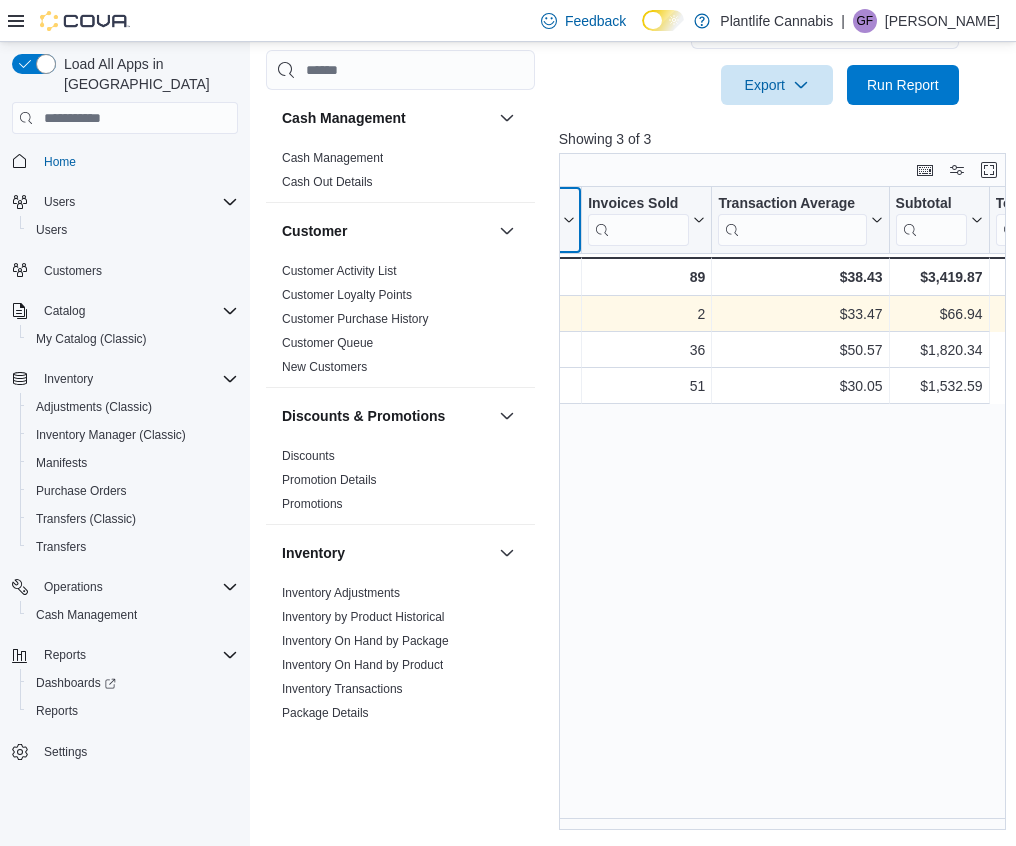 scroll, scrollTop: 0, scrollLeft: 0, axis: both 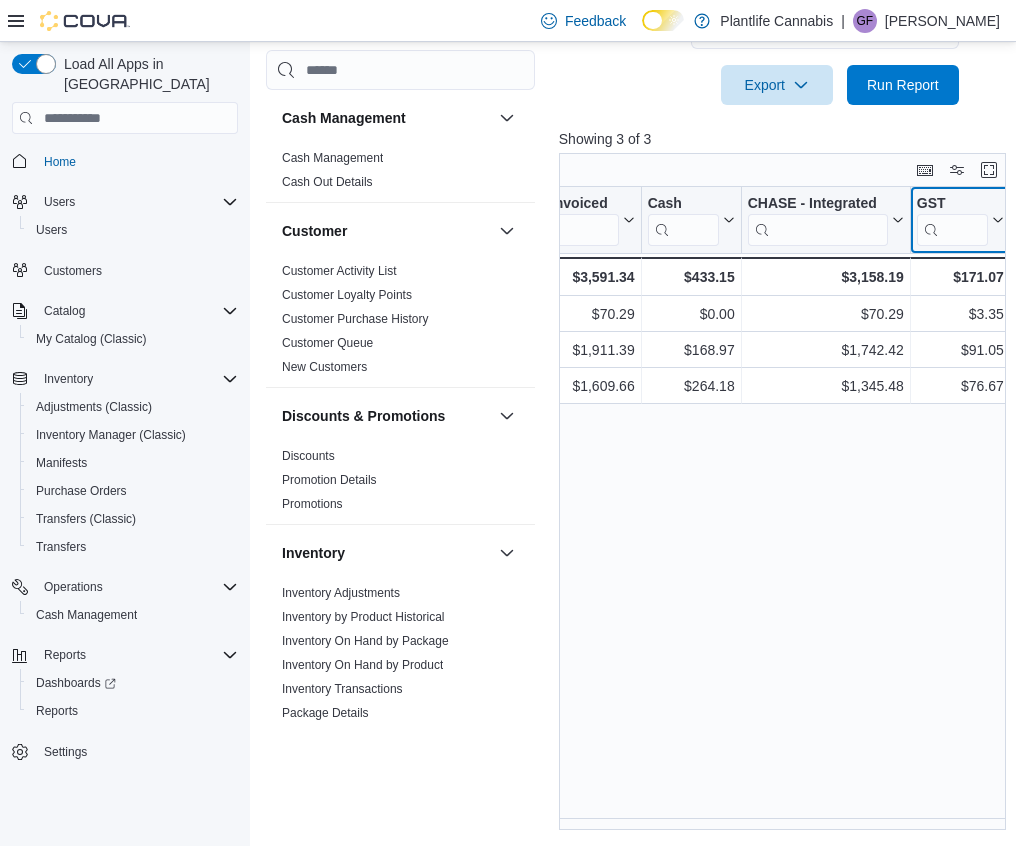 click on "Created Employee Click to view column header actions Invoices Sold Click to view column header actions Transaction Average Click to view column header actions Subtotal Click to view column header actions Total Invoiced Click to view column header actions Cash Click to view column header actions CHASE - Integrated Click to view column header actions GST Click to view column header actions Tips Click to view column header actions" at bounding box center [524, 241] 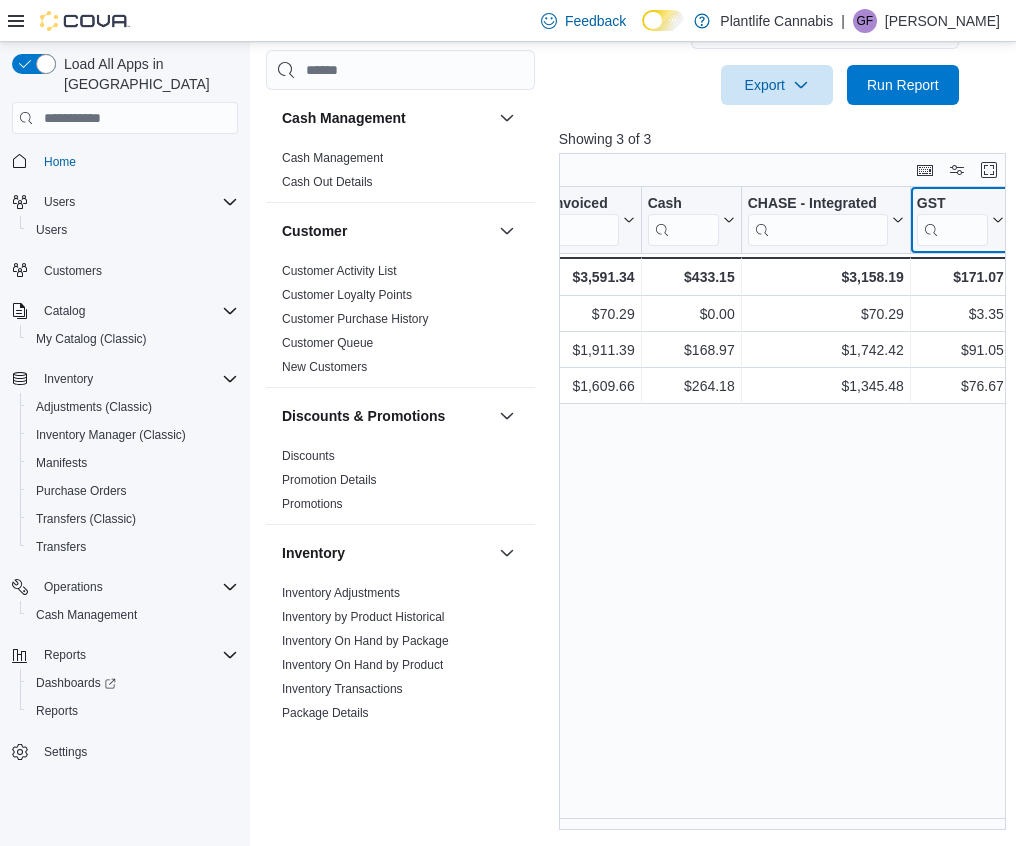 click 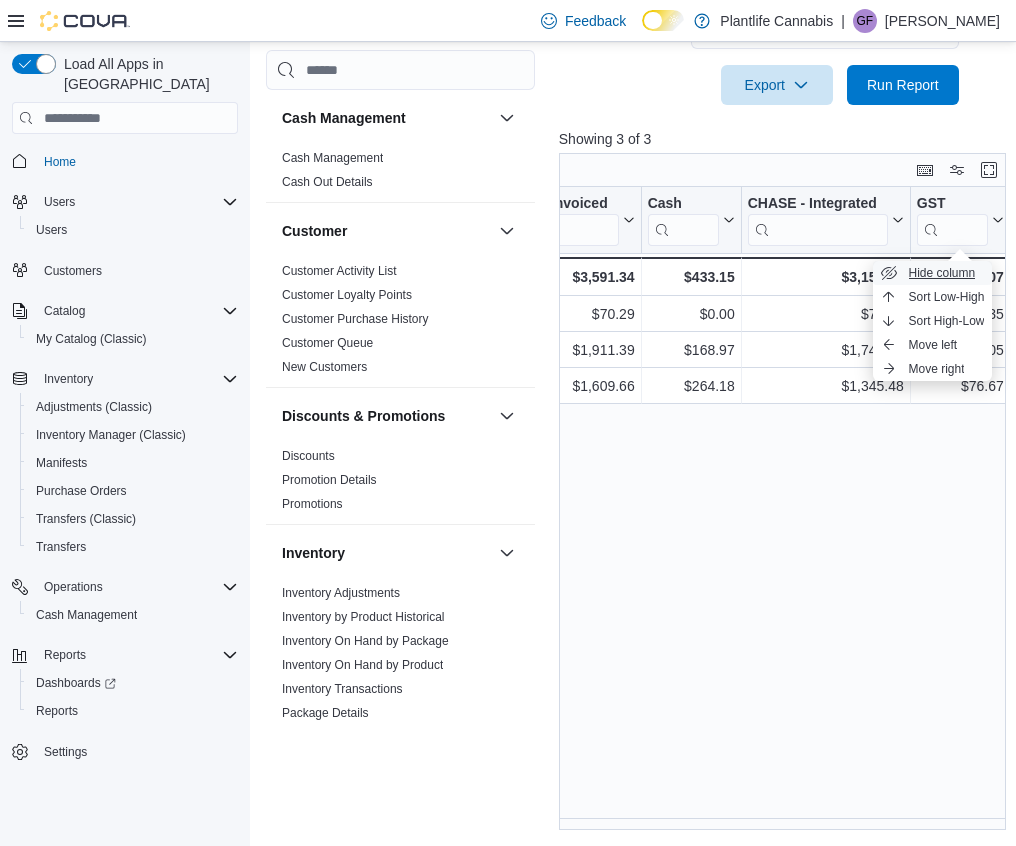 click on "Hide column" at bounding box center [942, 273] 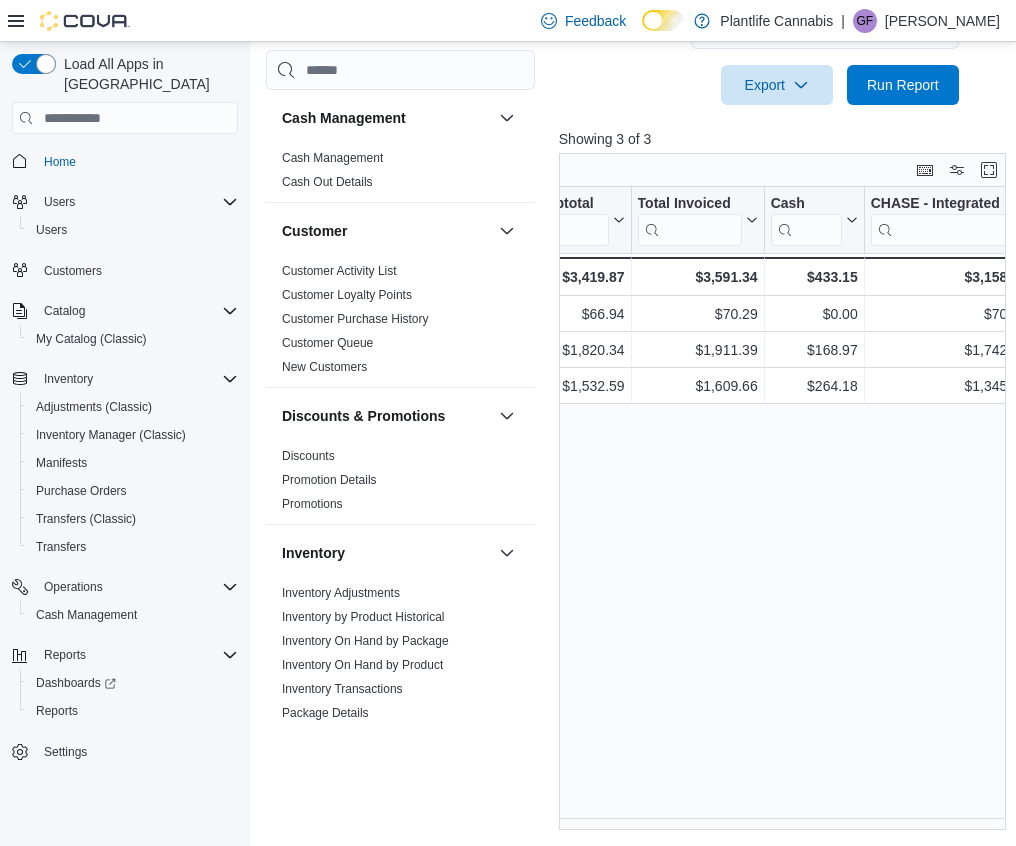 scroll, scrollTop: 0, scrollLeft: 621, axis: horizontal 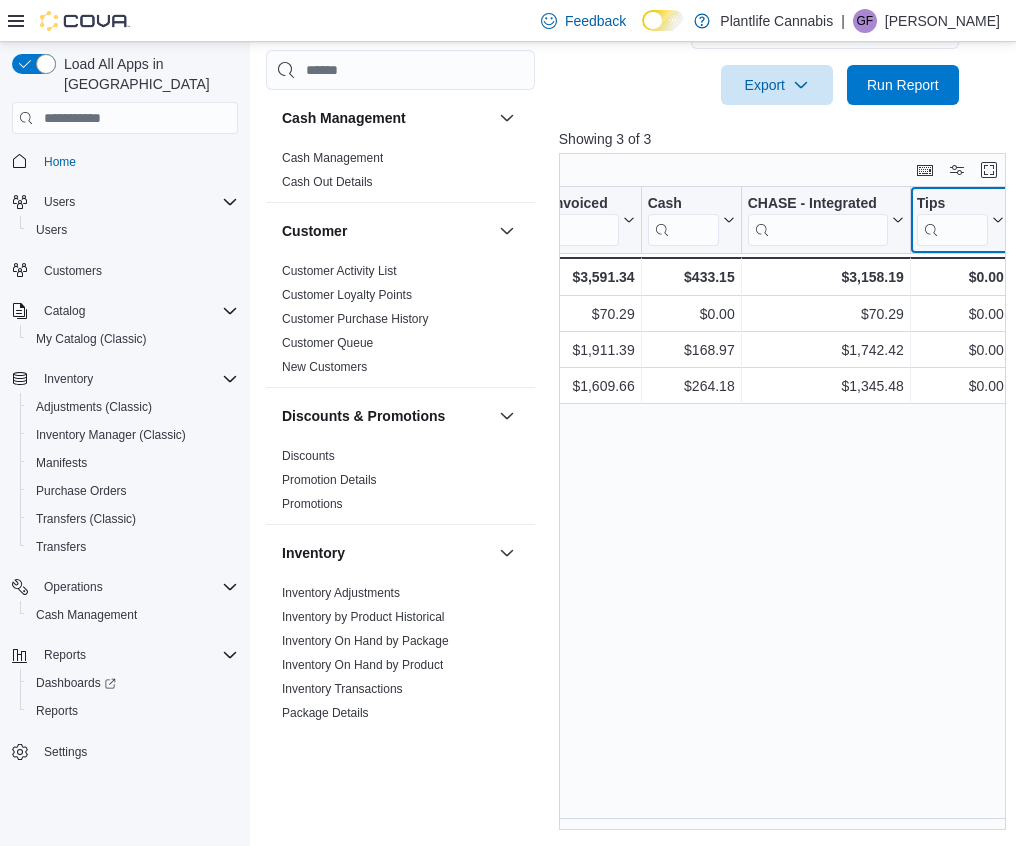 click on "Tips" at bounding box center [960, 220] 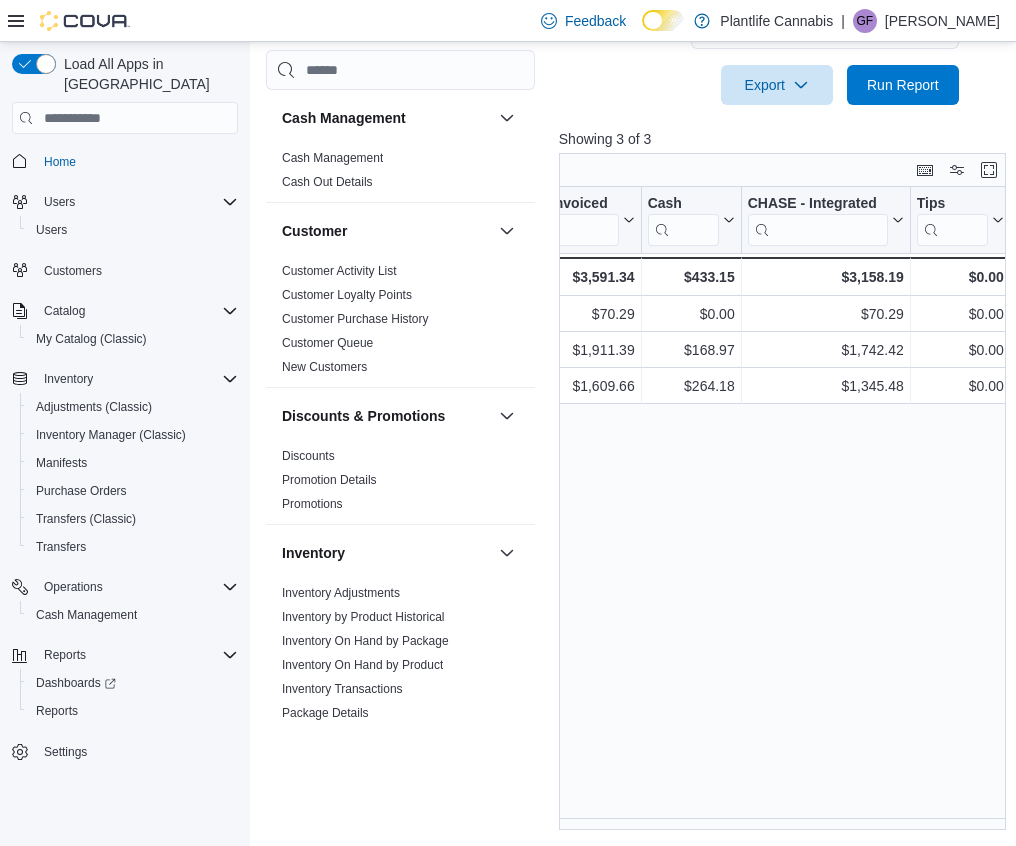 scroll, scrollTop: 0, scrollLeft: 621, axis: horizontal 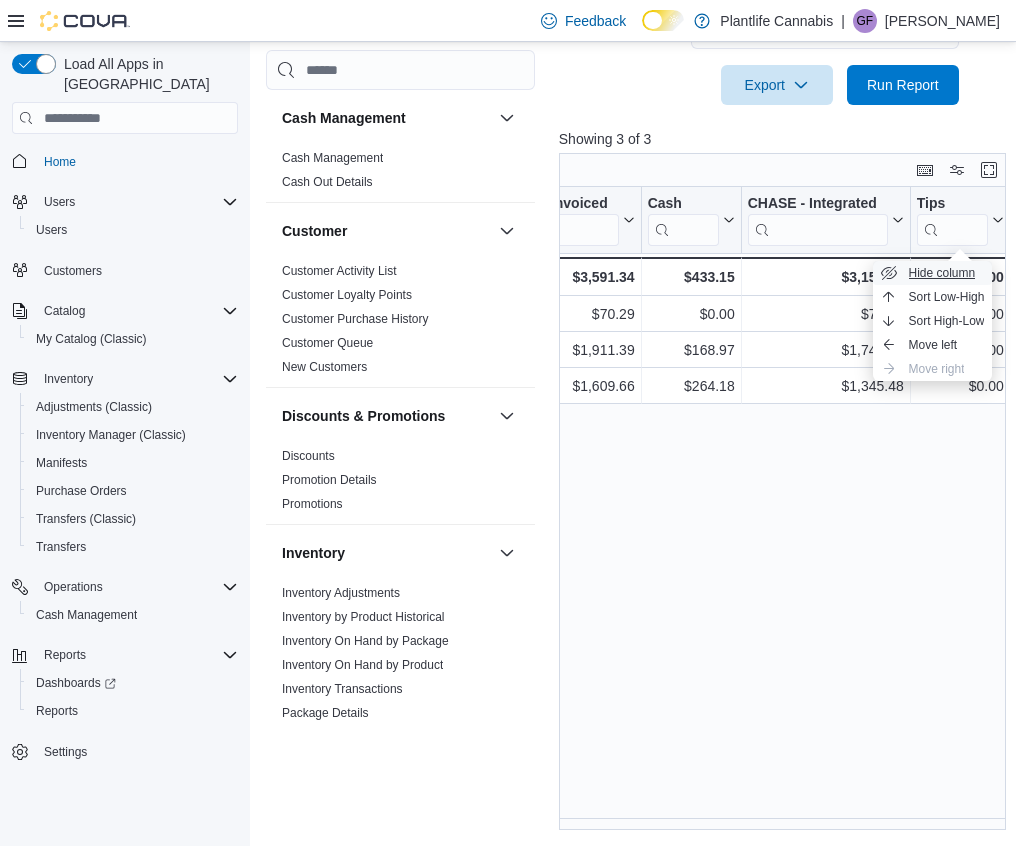 click on "Hide column" at bounding box center [942, 273] 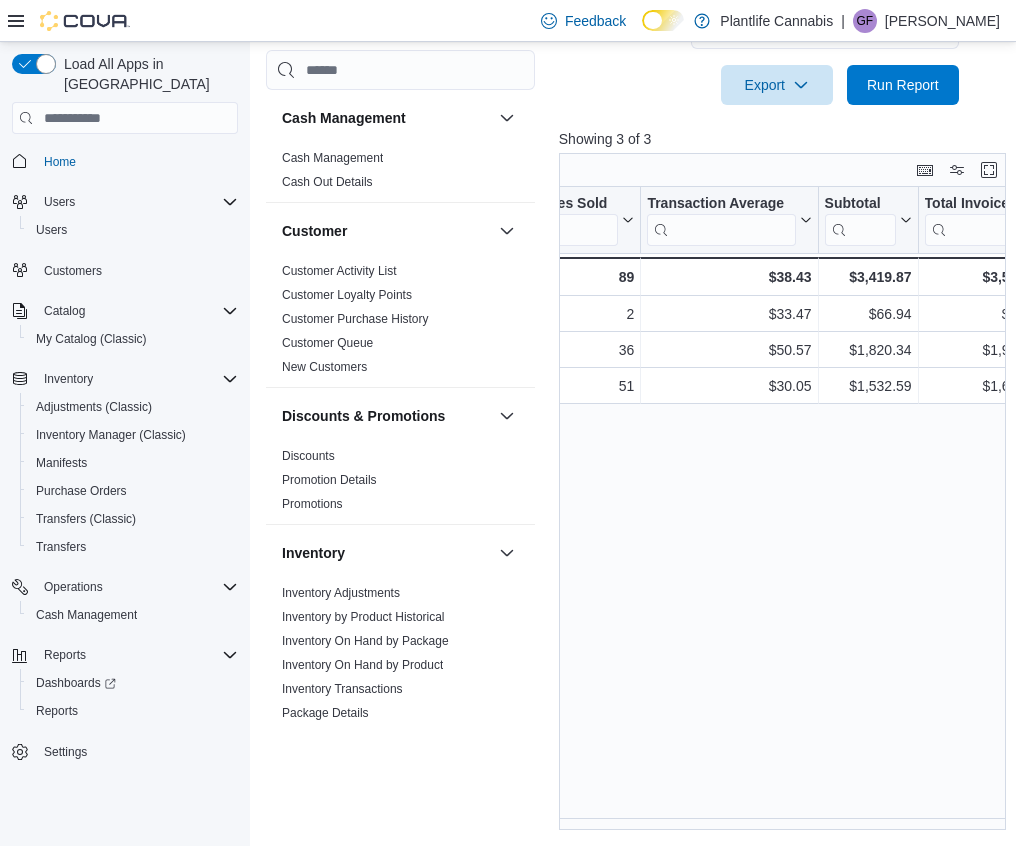 scroll, scrollTop: 0, scrollLeft: 226, axis: horizontal 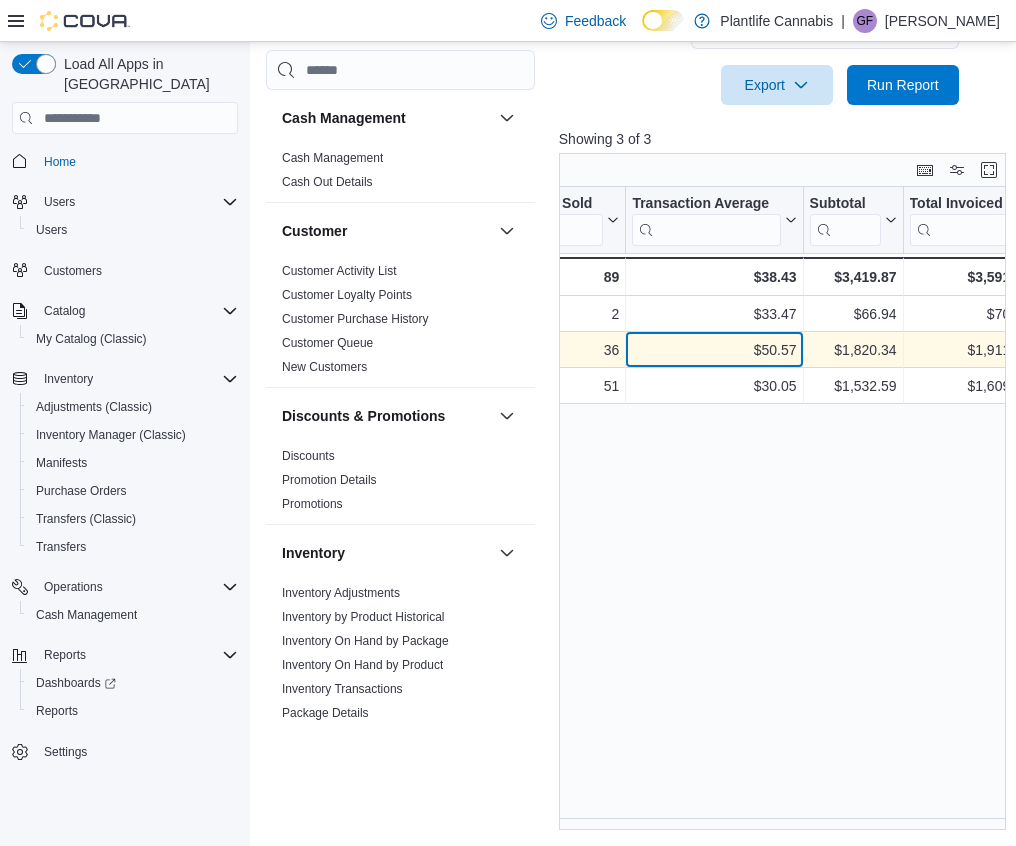 click on "$1,820.34 -  Subtotal, column 4, row 2 [PERSON_NAME] -  Created Employee, column 1, row 2 36 -  Invoices Sold, column 2, row 2 $50.57 -  Transaction Average, column 3, row 2 $1,911.39 -  Total Invoiced, column 5, row 2 $168.97 -  Cash, column 6, row 2" at bounding box center (760, 350) 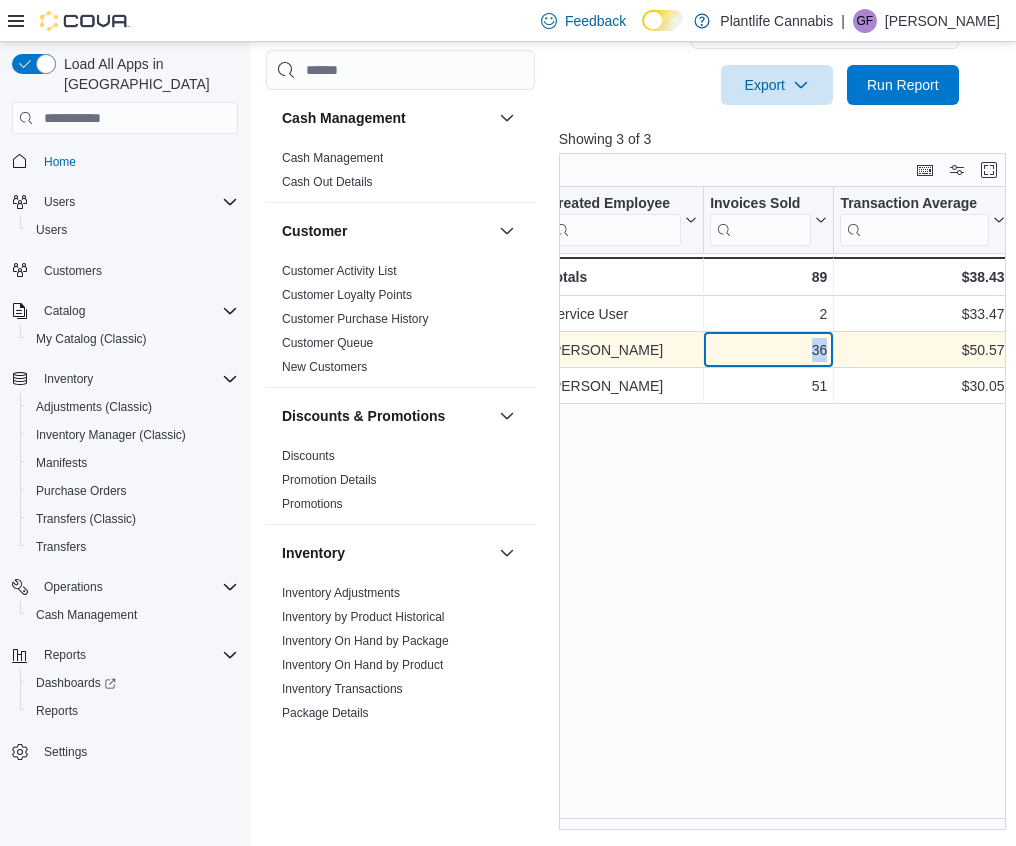 click on "36" at bounding box center [768, 350] 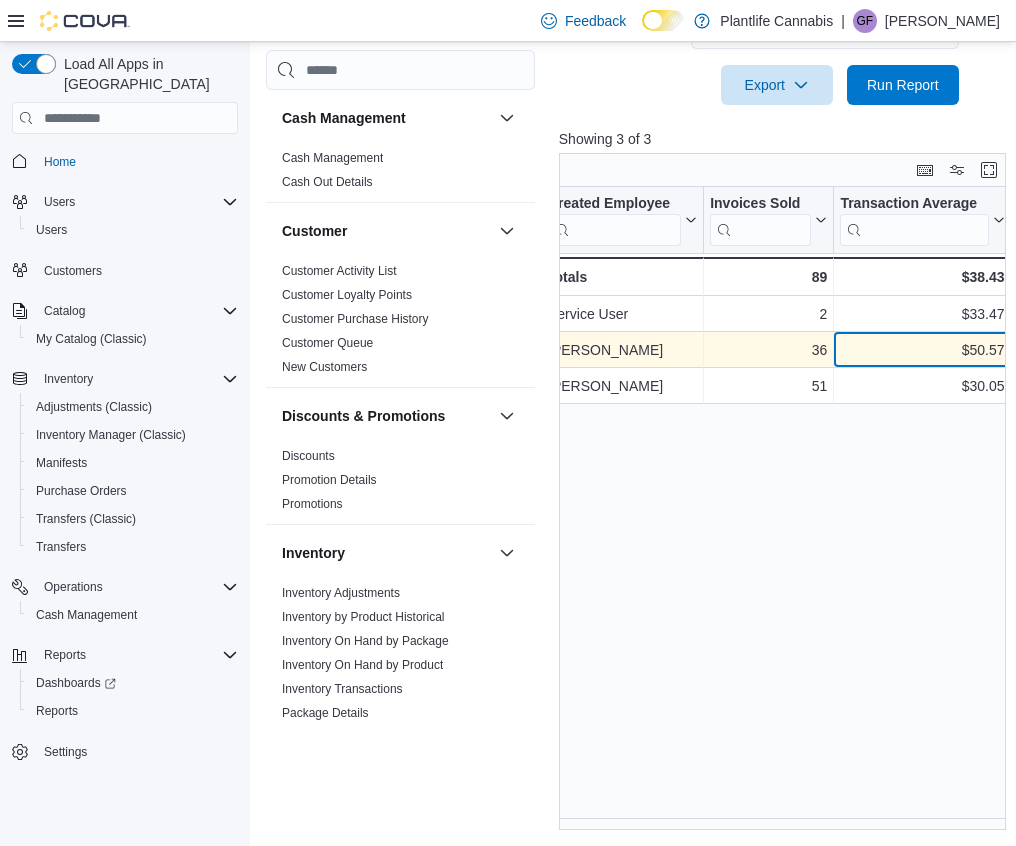 click on "$50.57" at bounding box center [922, 350] 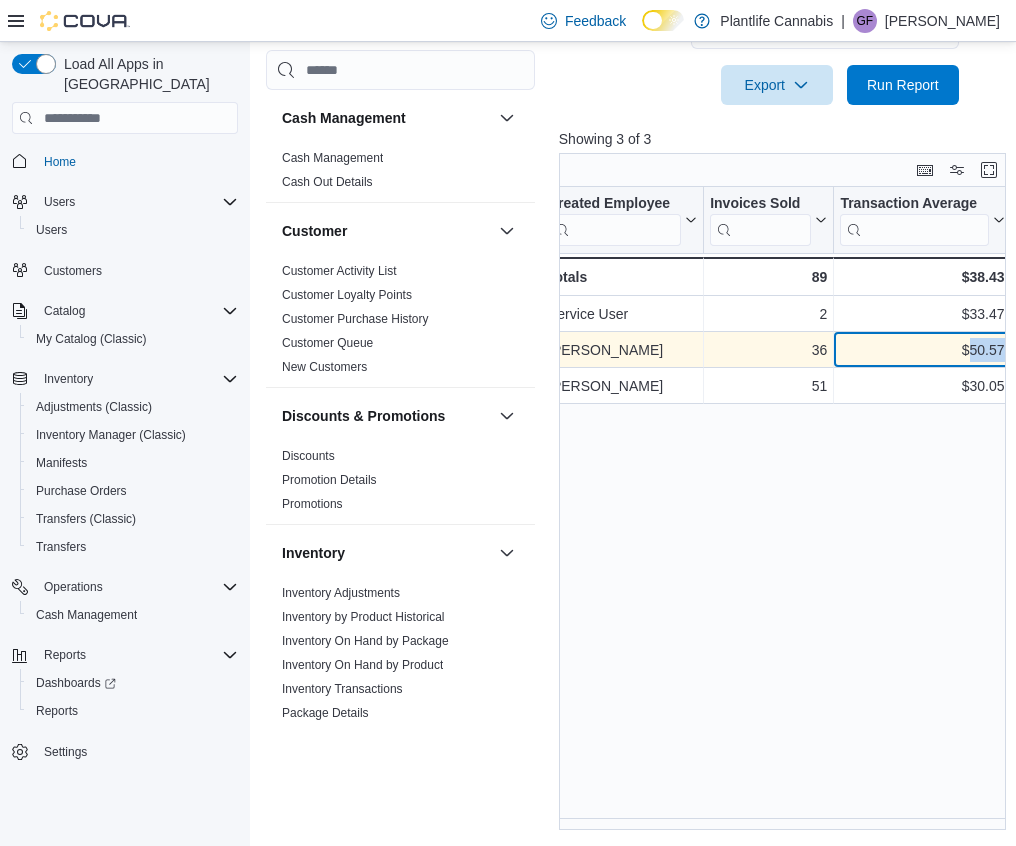 click on "$50.57" at bounding box center [922, 350] 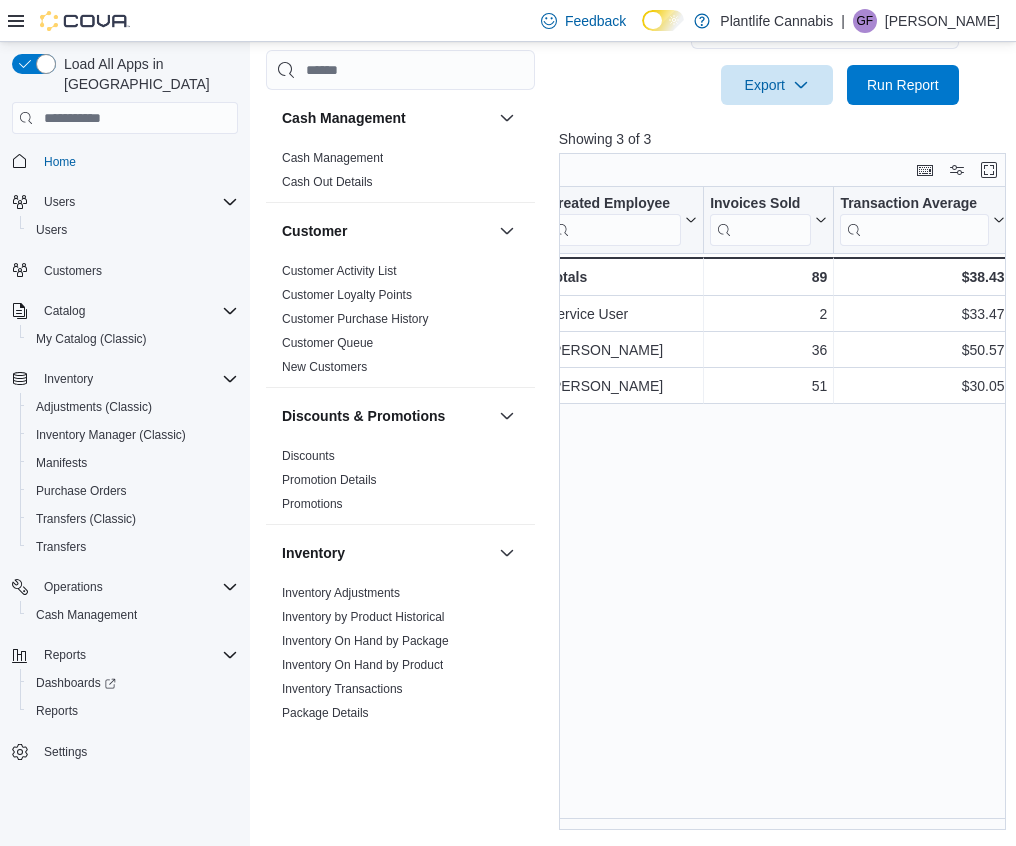 drag, startPoint x: 759, startPoint y: 829, endPoint x: 773, endPoint y: 825, distance: 14.56022 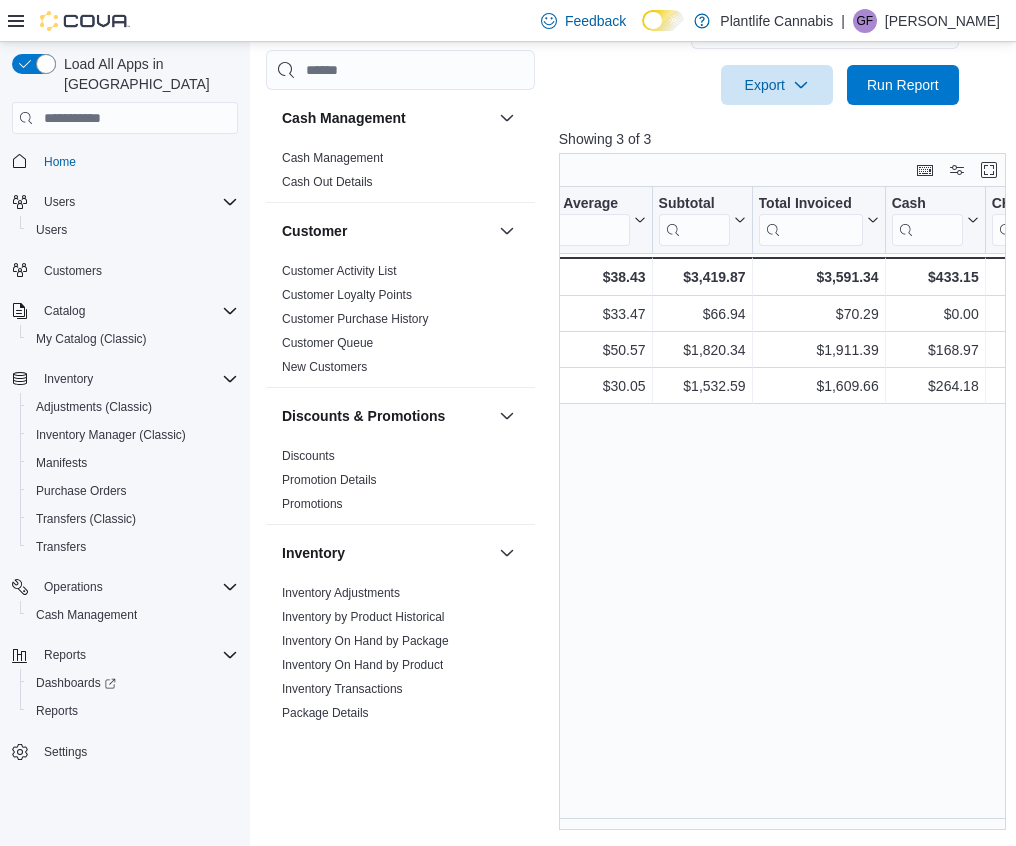 scroll, scrollTop: 0, scrollLeft: 379, axis: horizontal 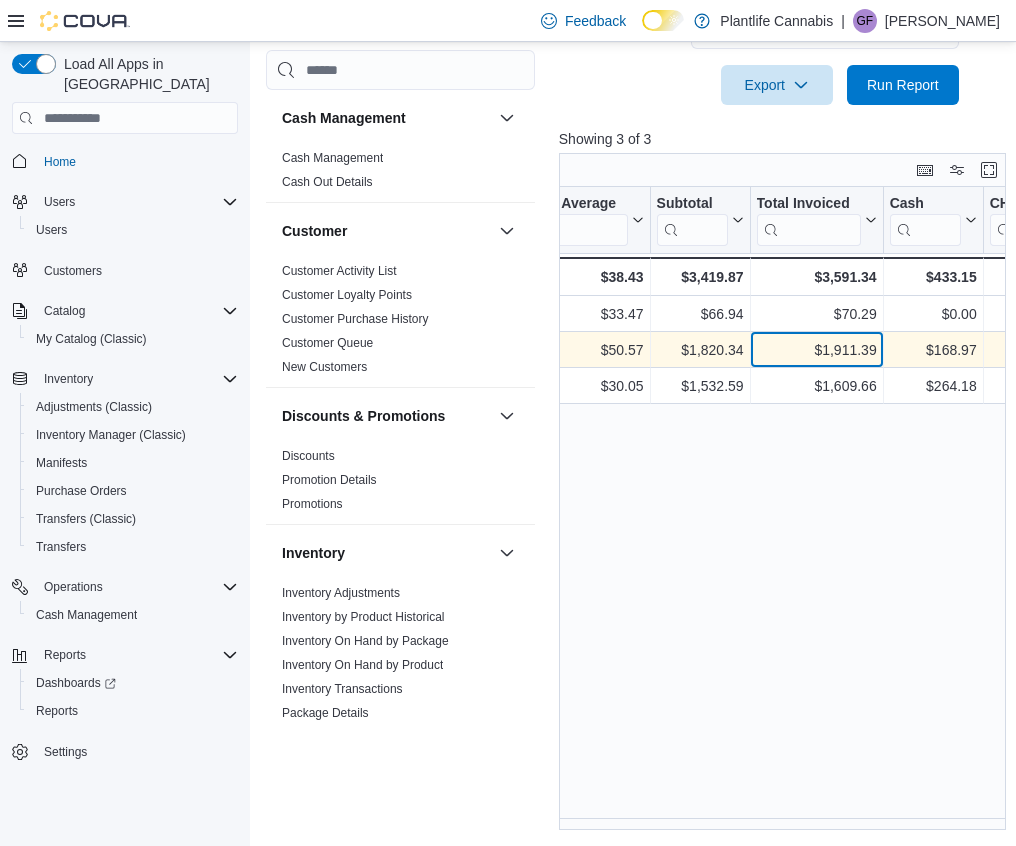 click on "$1,911.39" at bounding box center [816, 350] 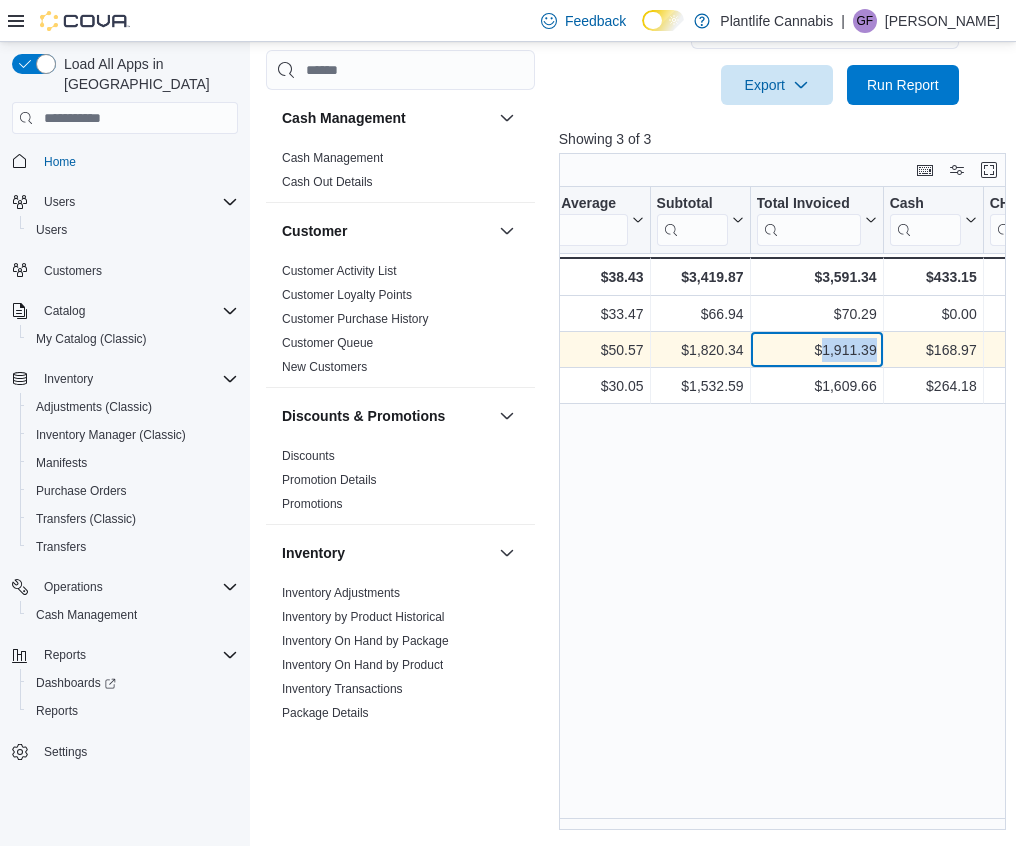 click on "$1,911.39" at bounding box center [816, 350] 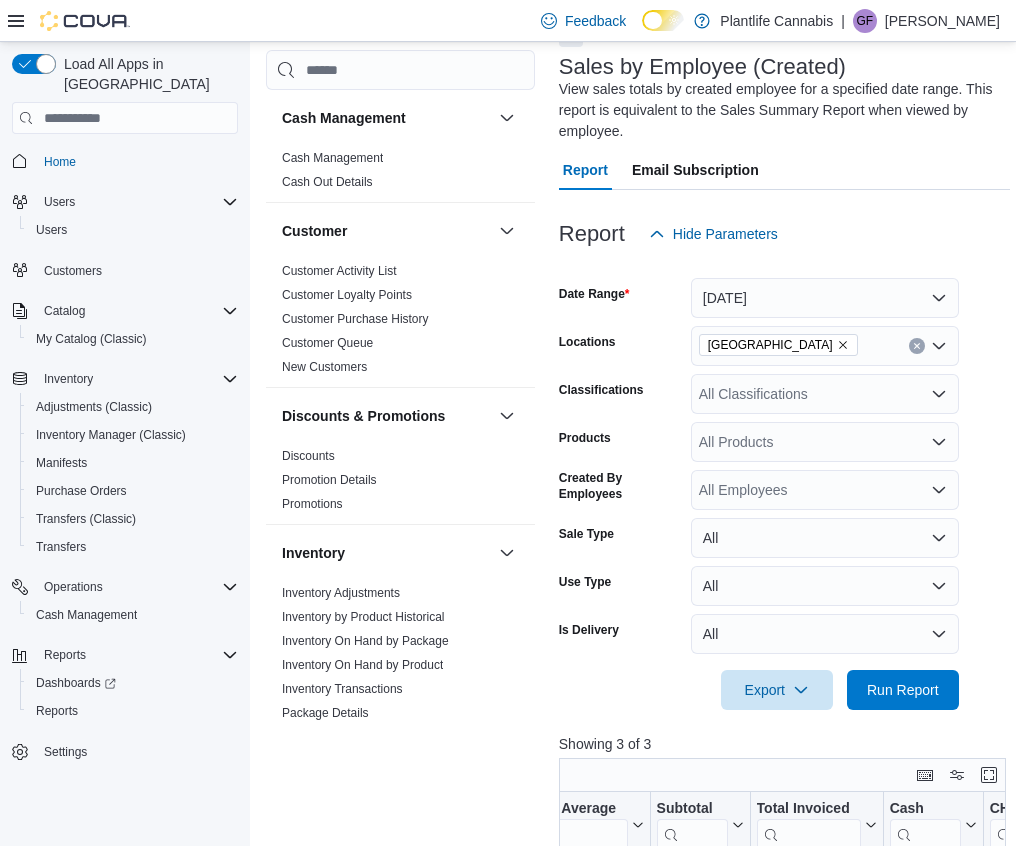 scroll, scrollTop: 0, scrollLeft: 0, axis: both 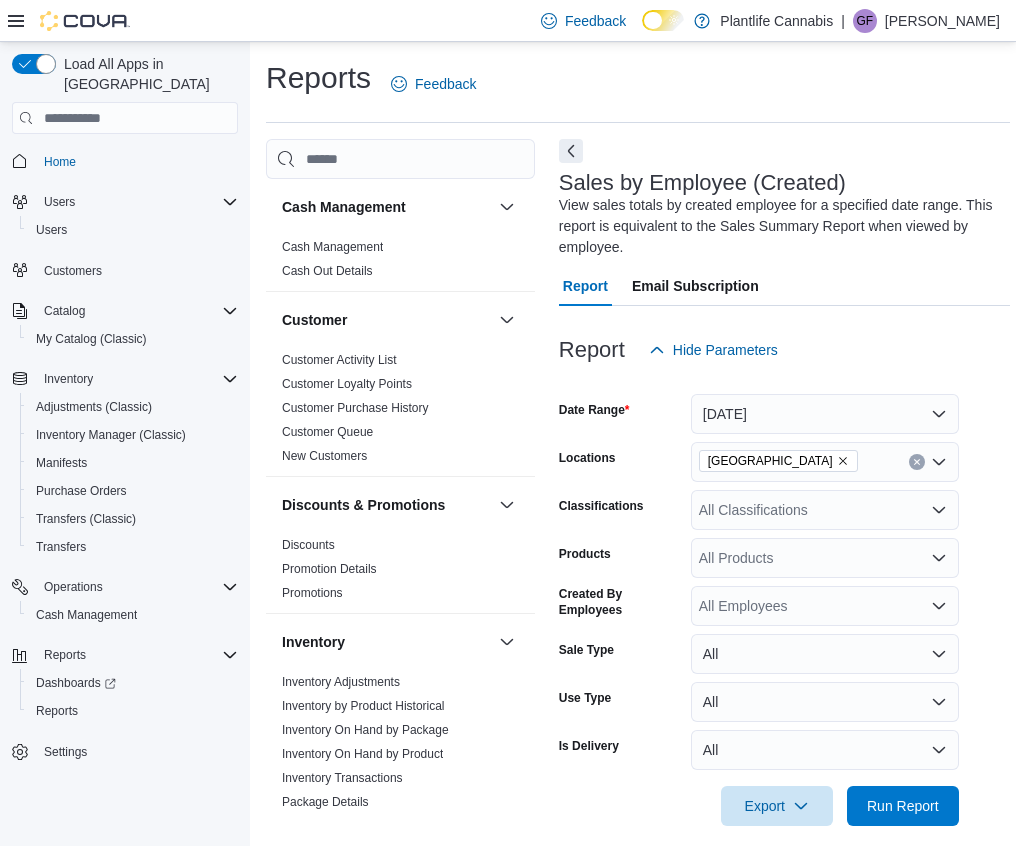 click on "All Classifications" at bounding box center [825, 510] 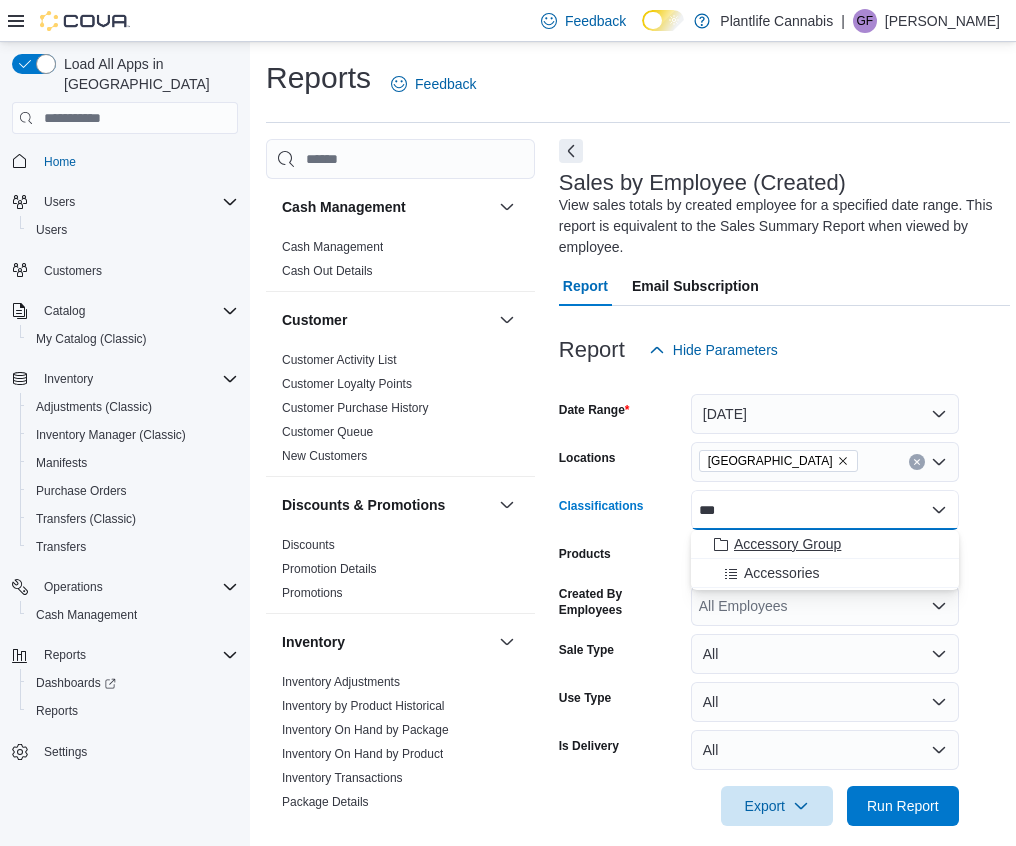 type on "***" 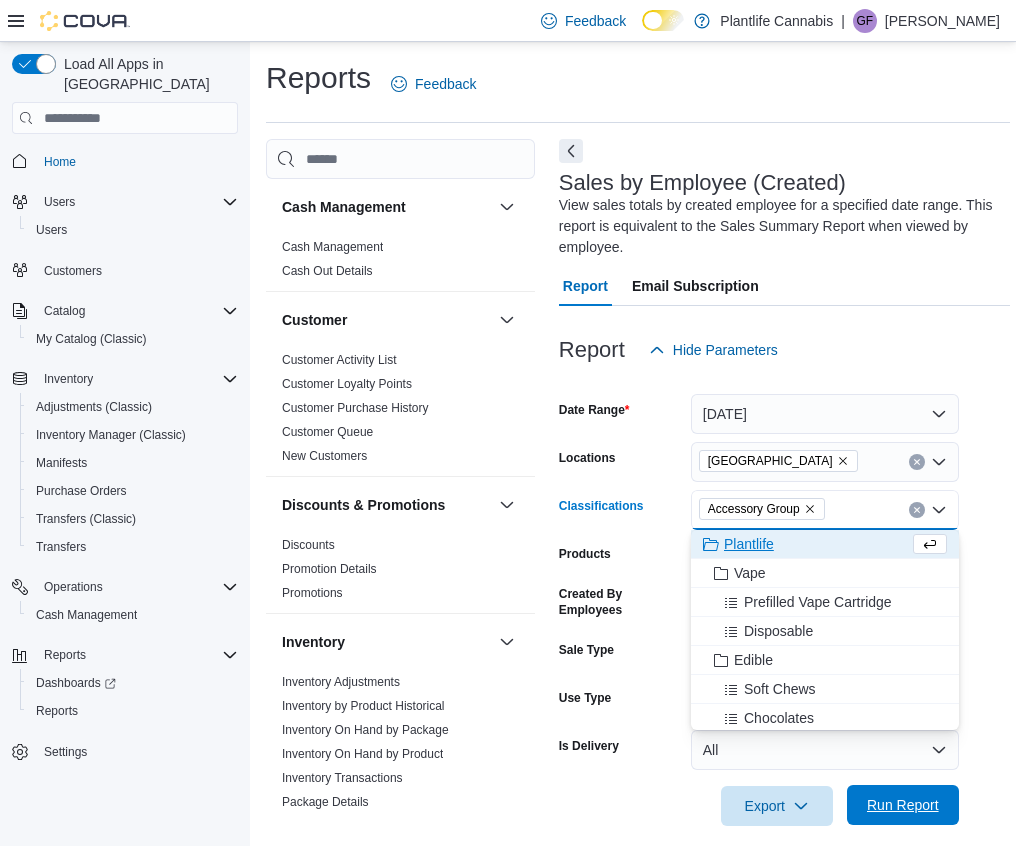 click on "Run Report" at bounding box center (903, 805) 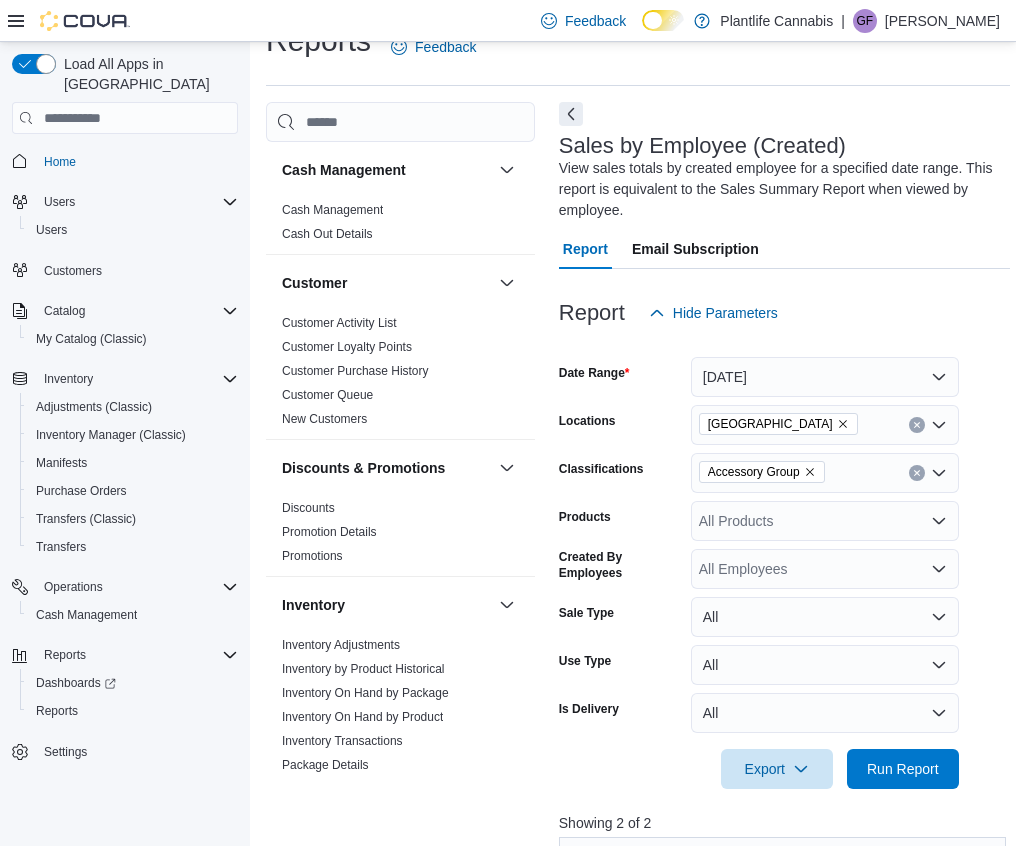 scroll, scrollTop: 702, scrollLeft: 0, axis: vertical 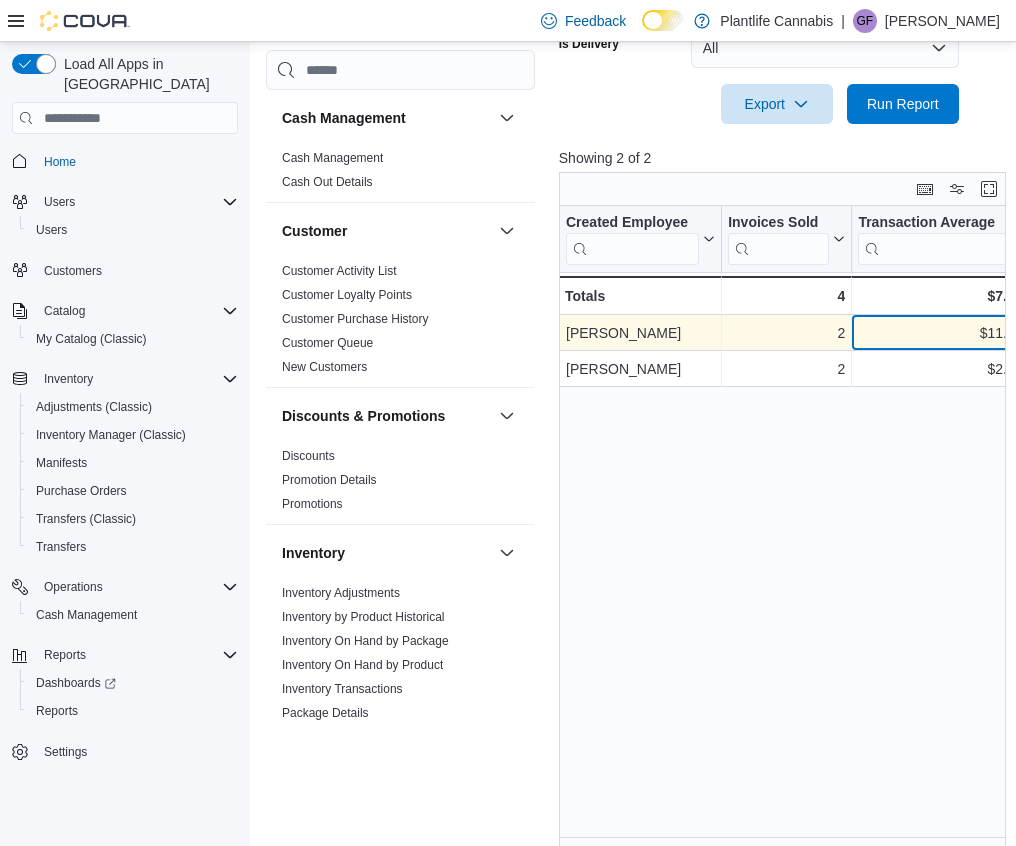 click on "$11.79" at bounding box center [940, 333] 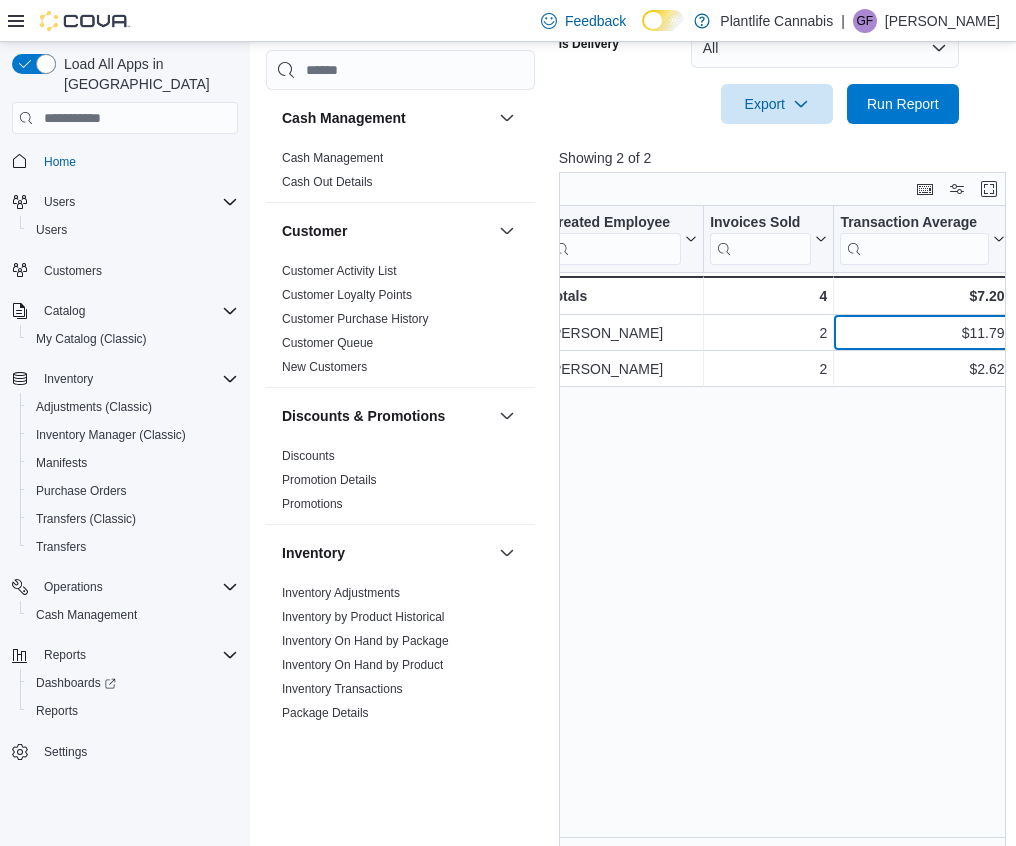 scroll, scrollTop: 721, scrollLeft: 0, axis: vertical 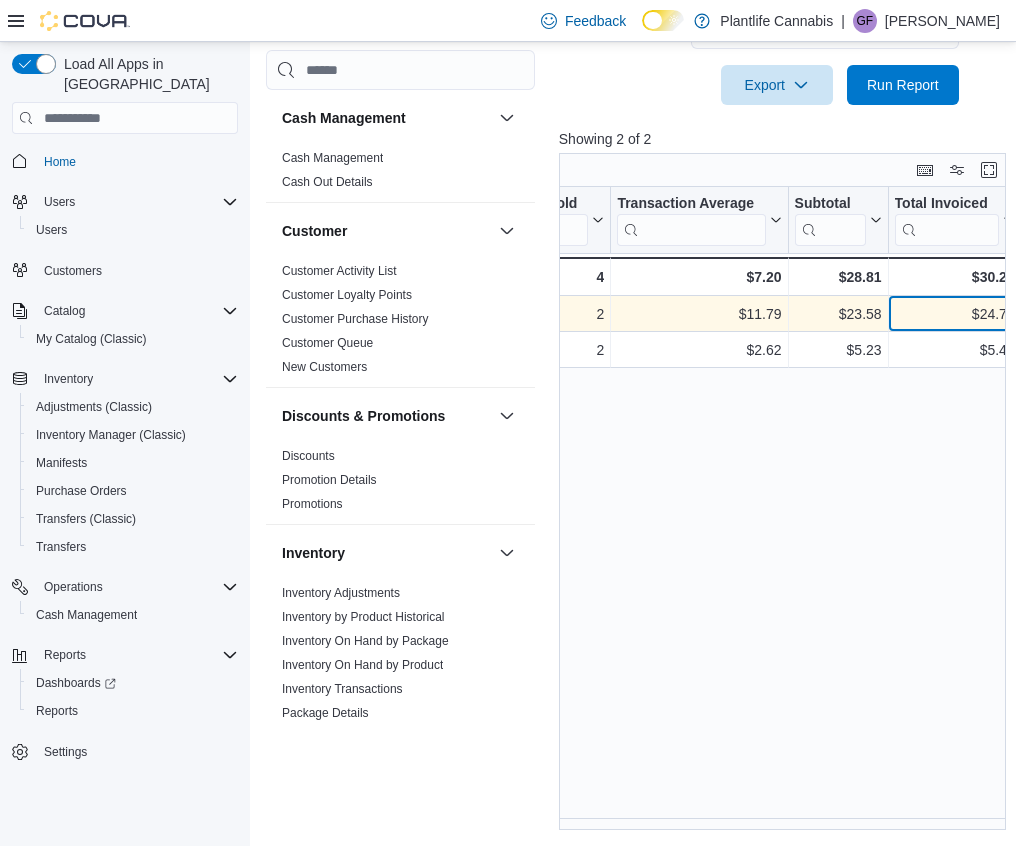 click on "$24.76" at bounding box center (954, 314) 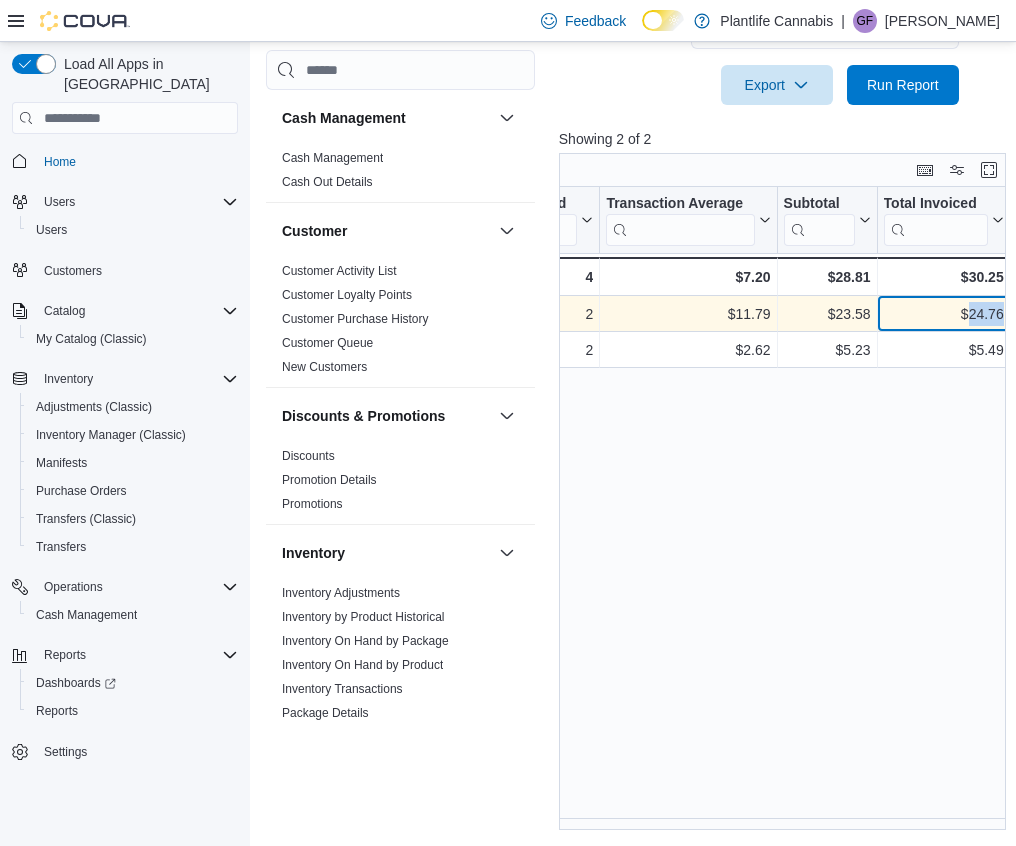 click on "$24.76" at bounding box center [943, 314] 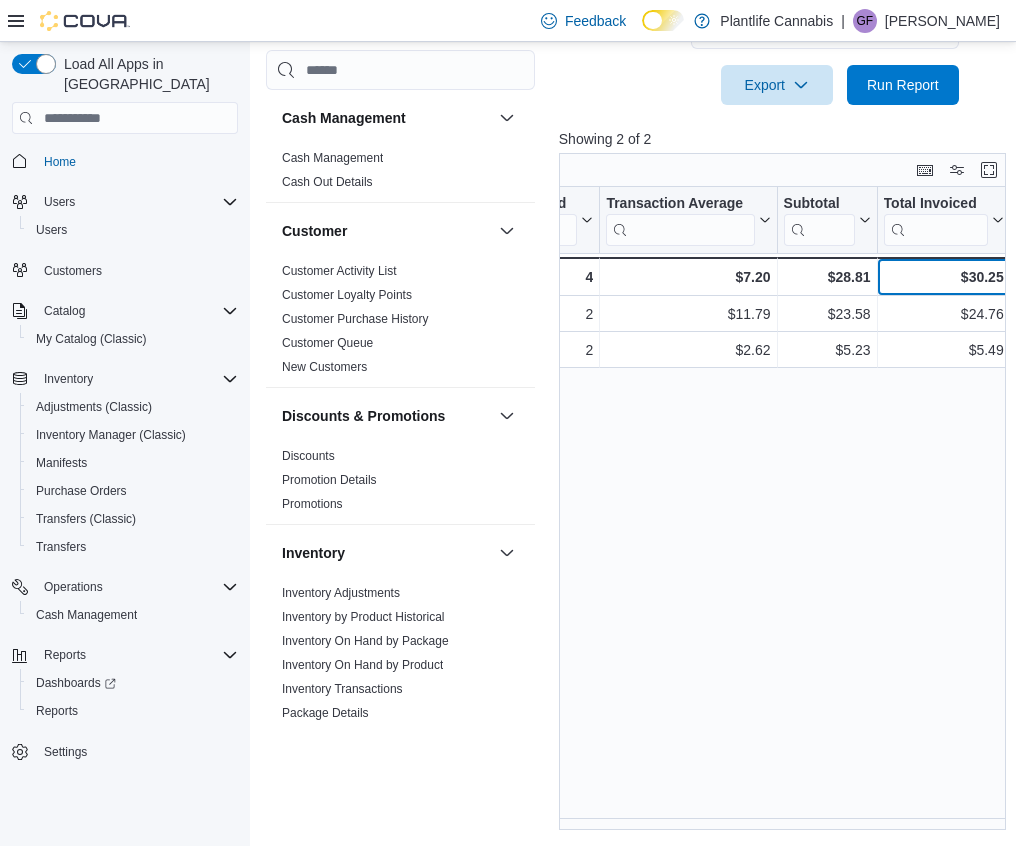 click on "$30.25" at bounding box center (943, 277) 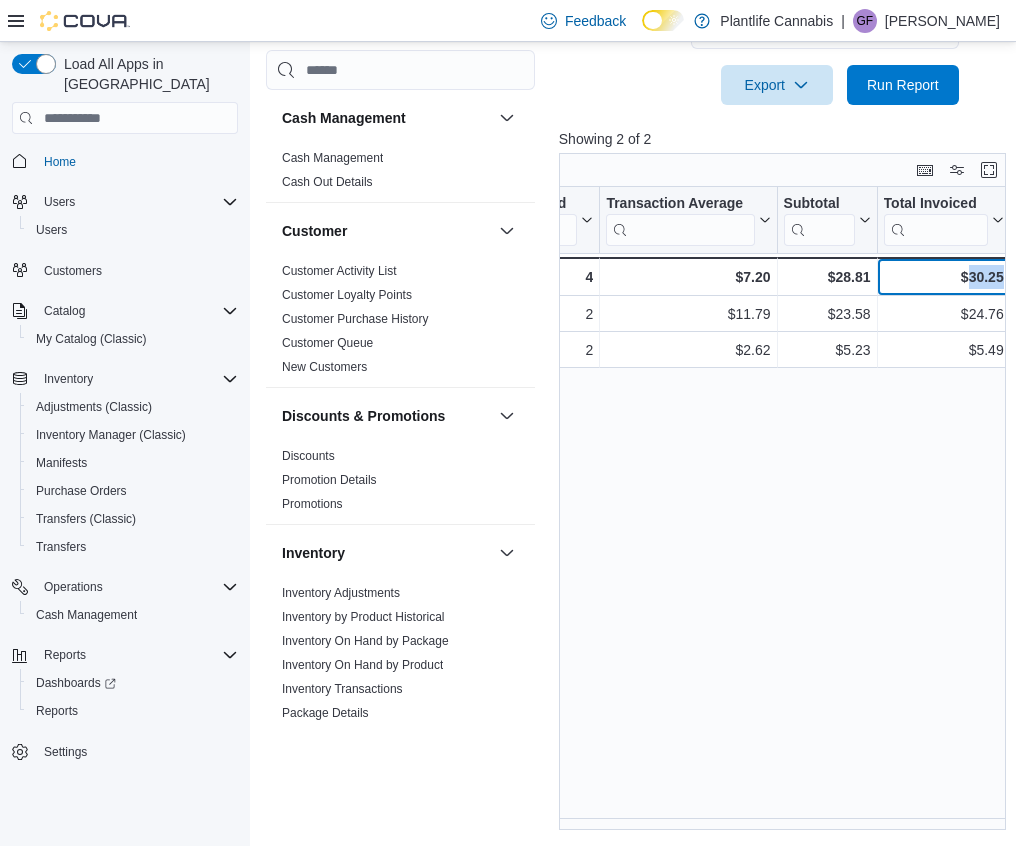click on "$30.25" at bounding box center [943, 277] 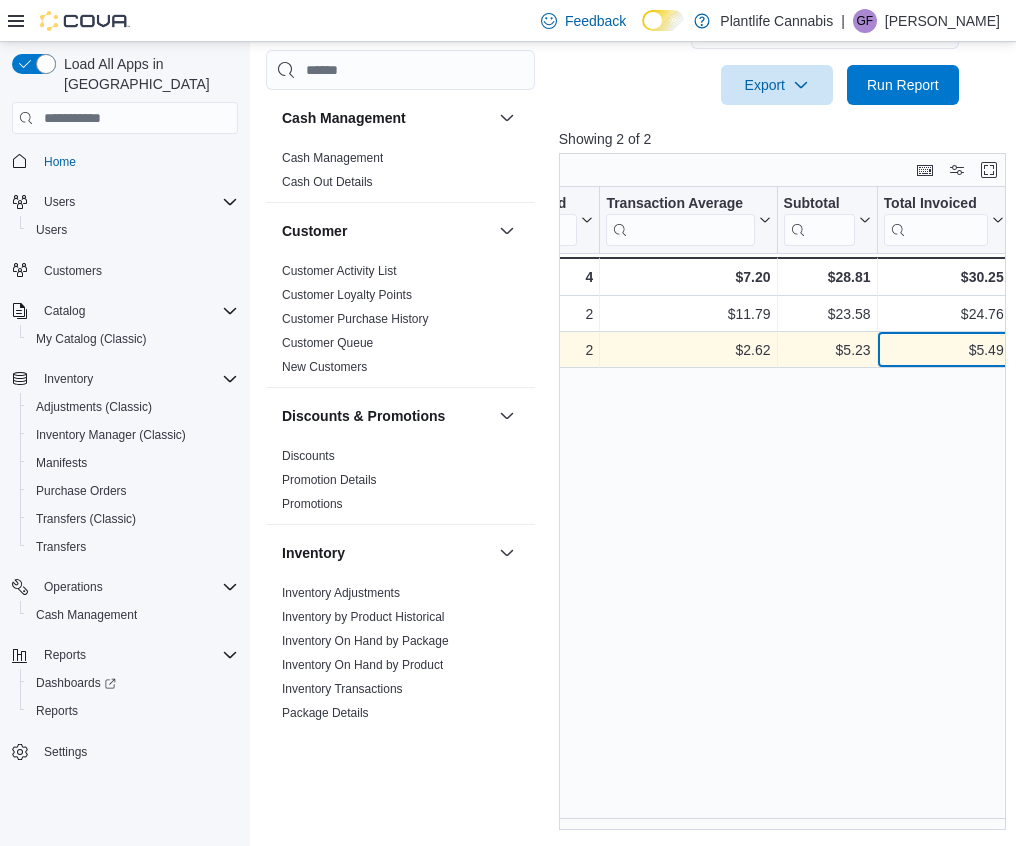 click on "$5.49" at bounding box center (943, 350) 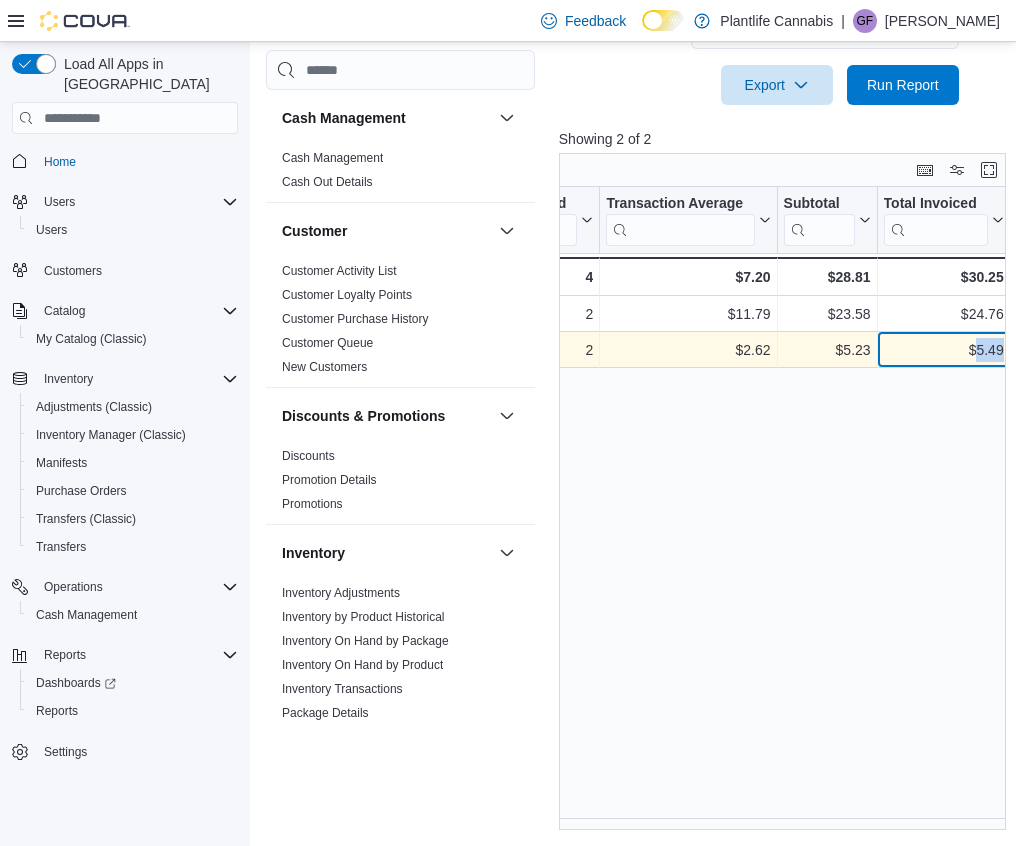 click on "$5.49" at bounding box center (943, 350) 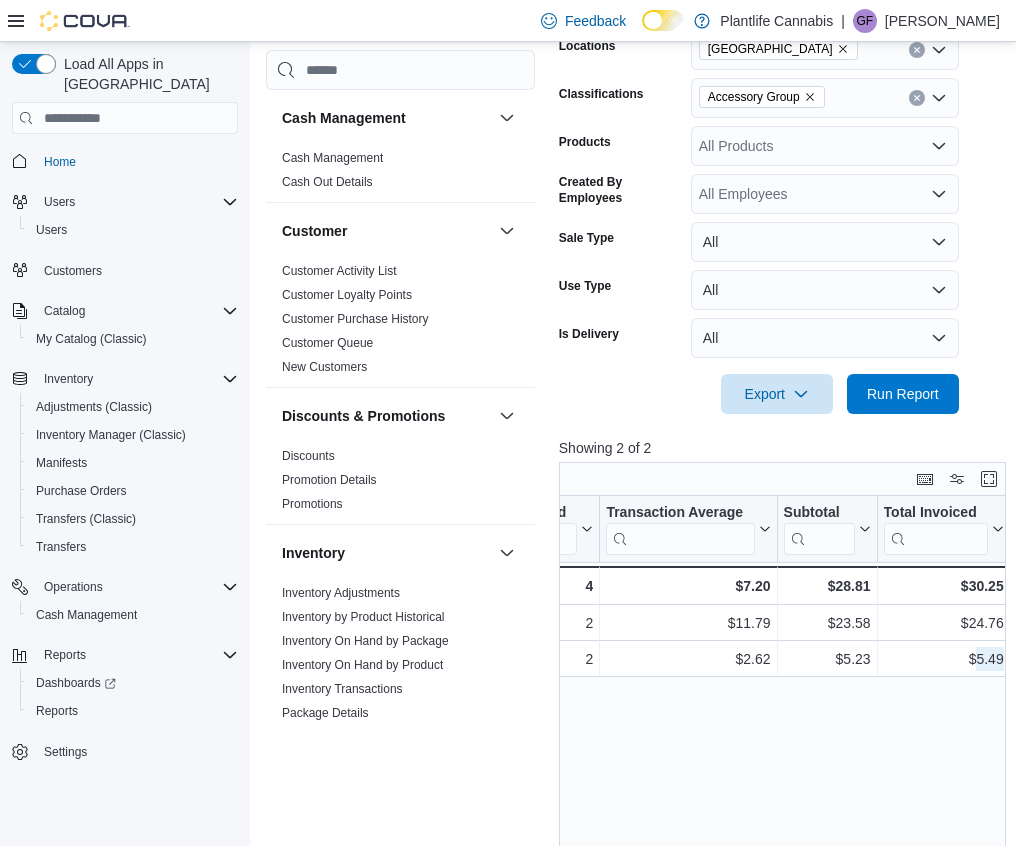 scroll, scrollTop: 79, scrollLeft: 0, axis: vertical 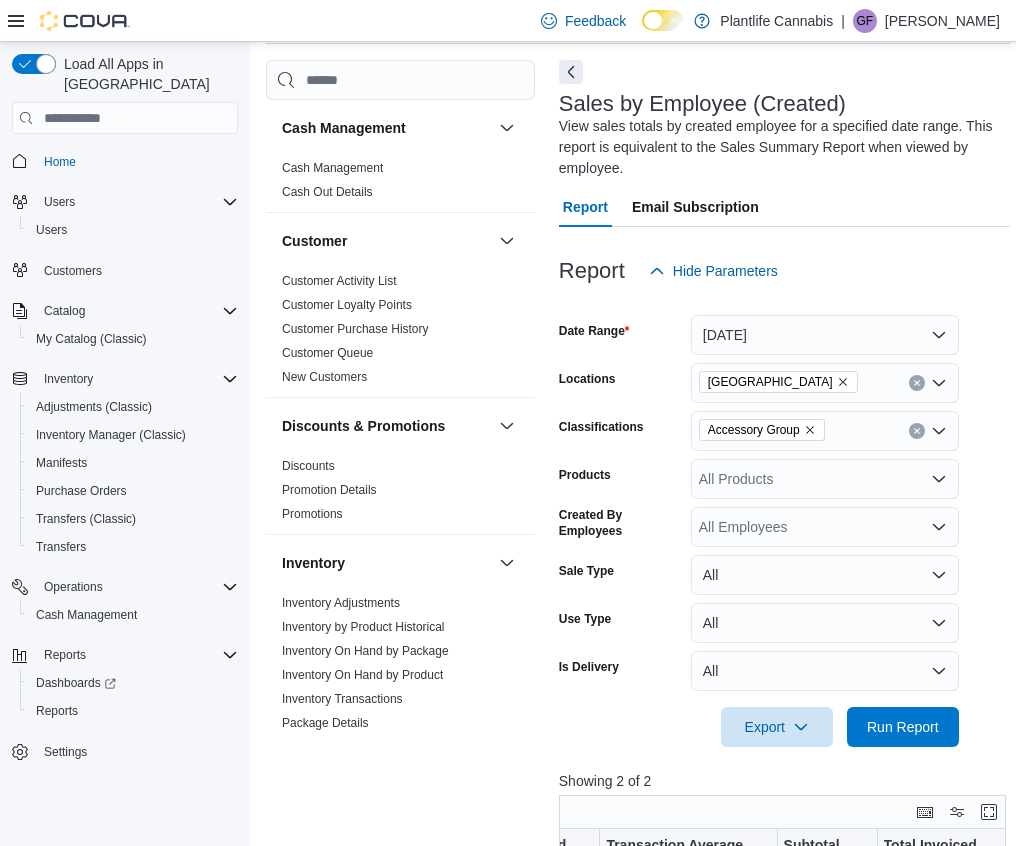 click 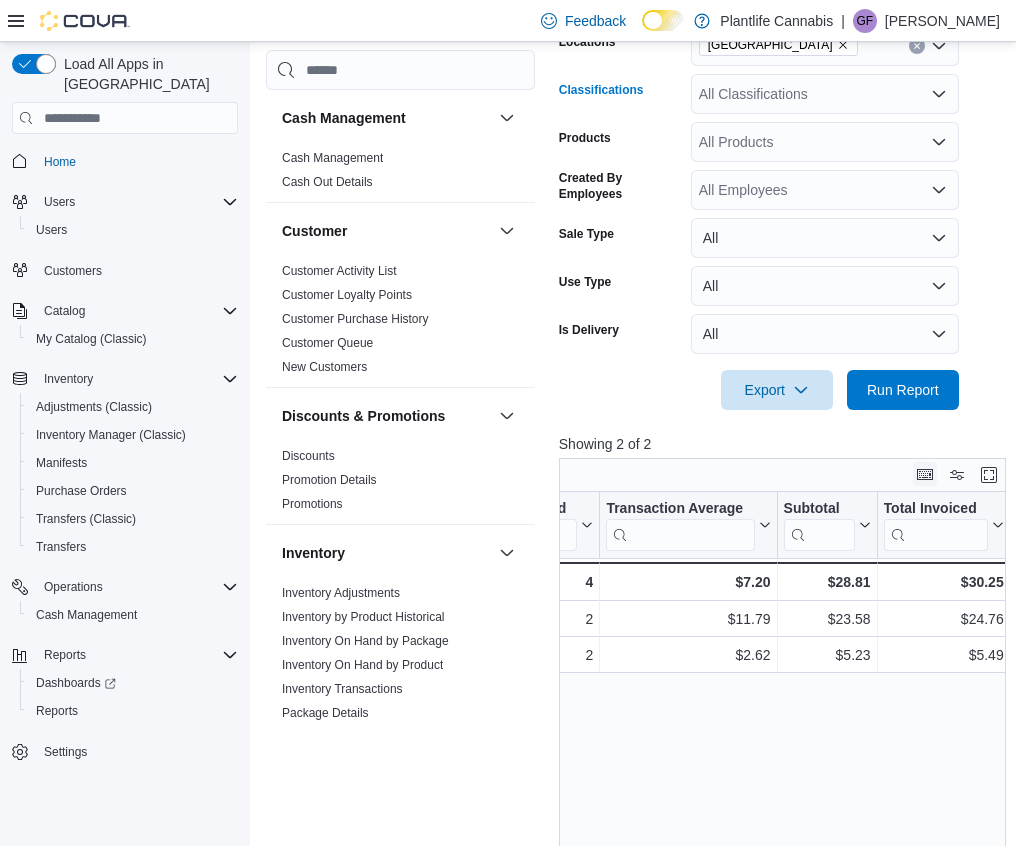 scroll, scrollTop: 431, scrollLeft: 0, axis: vertical 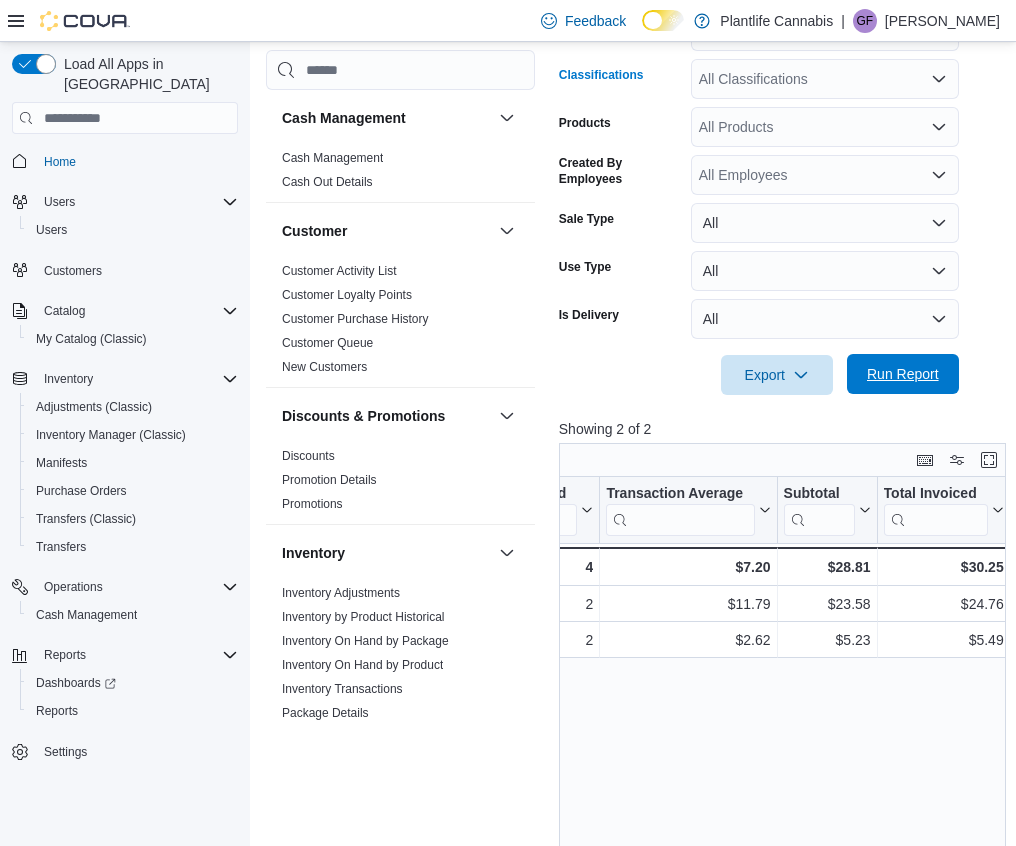 click on "Run Report" at bounding box center (903, 374) 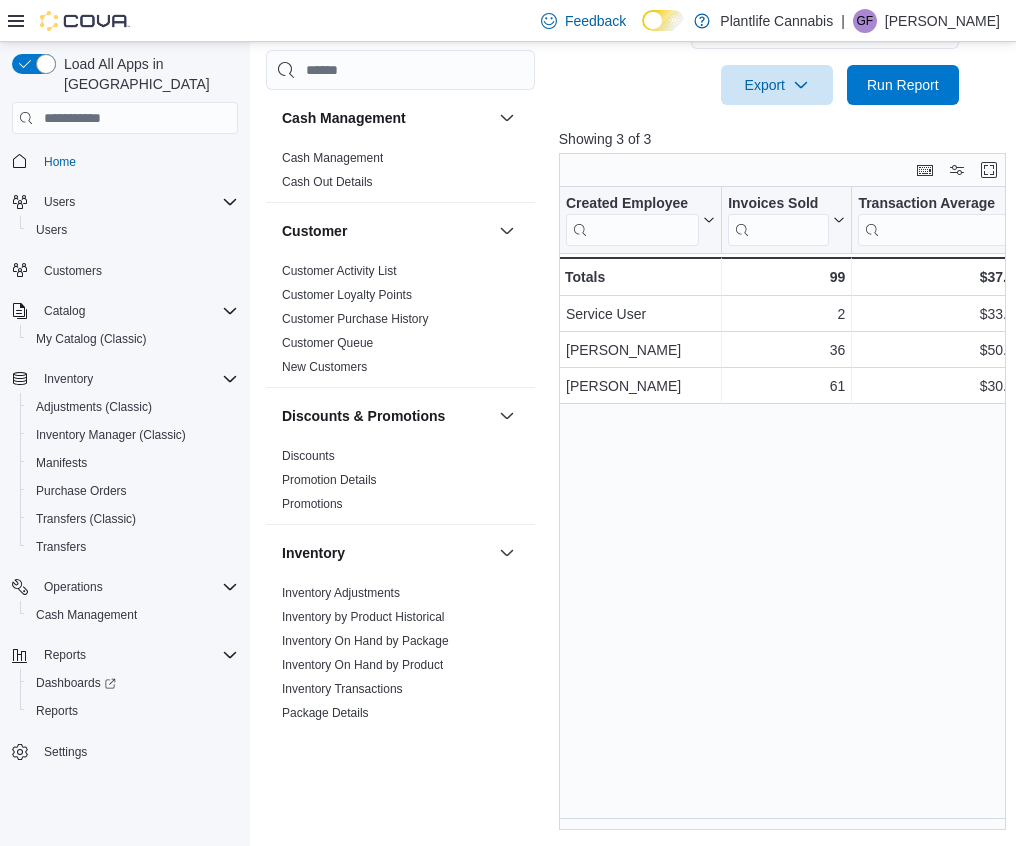 scroll, scrollTop: 717, scrollLeft: 0, axis: vertical 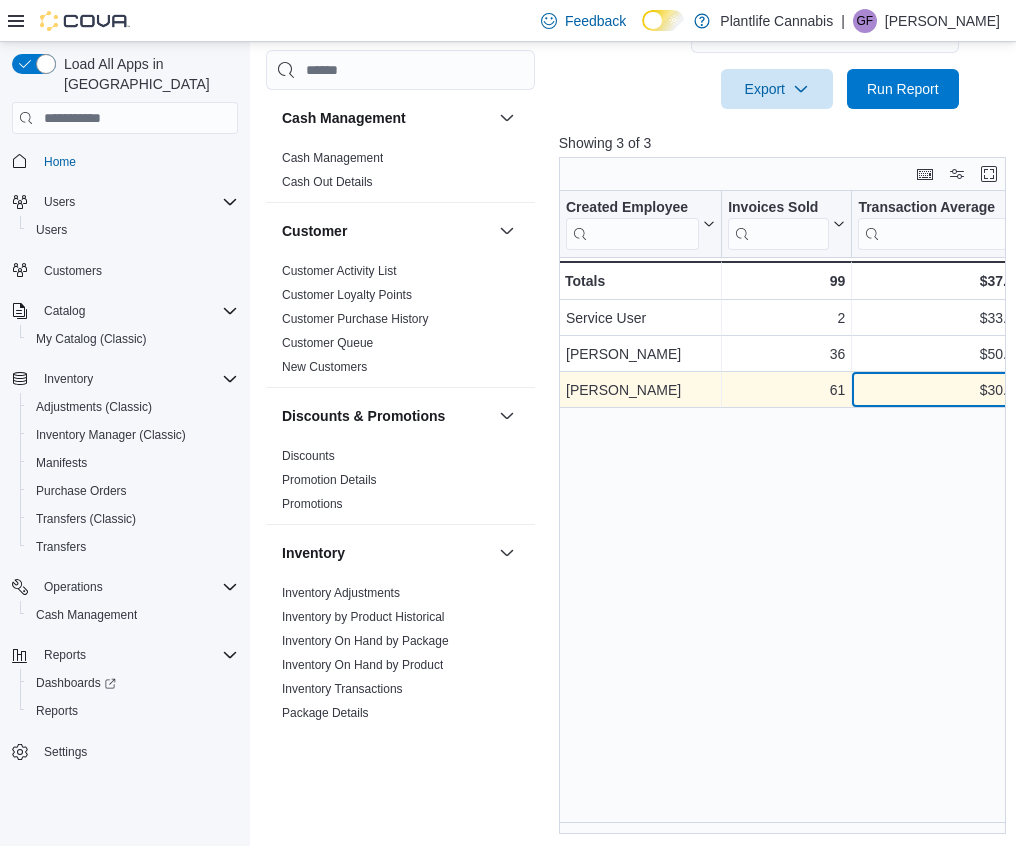 click on "$30.58" at bounding box center (940, 390) 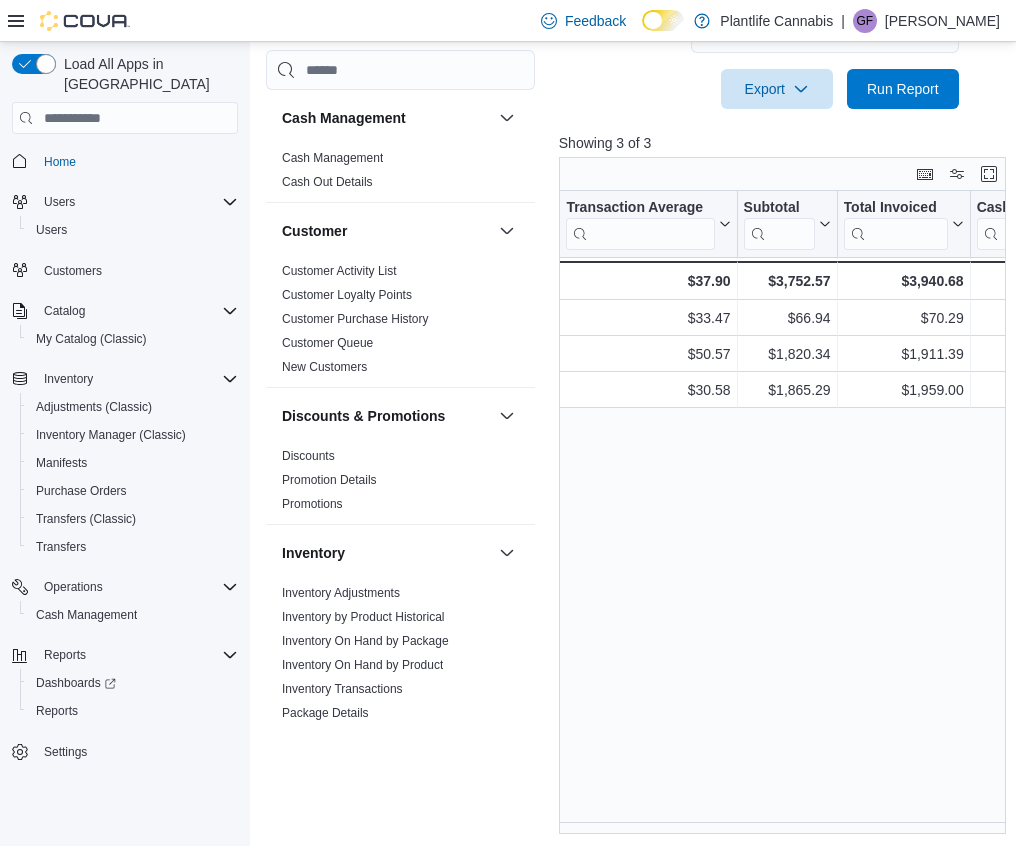 scroll, scrollTop: 0, scrollLeft: 336, axis: horizontal 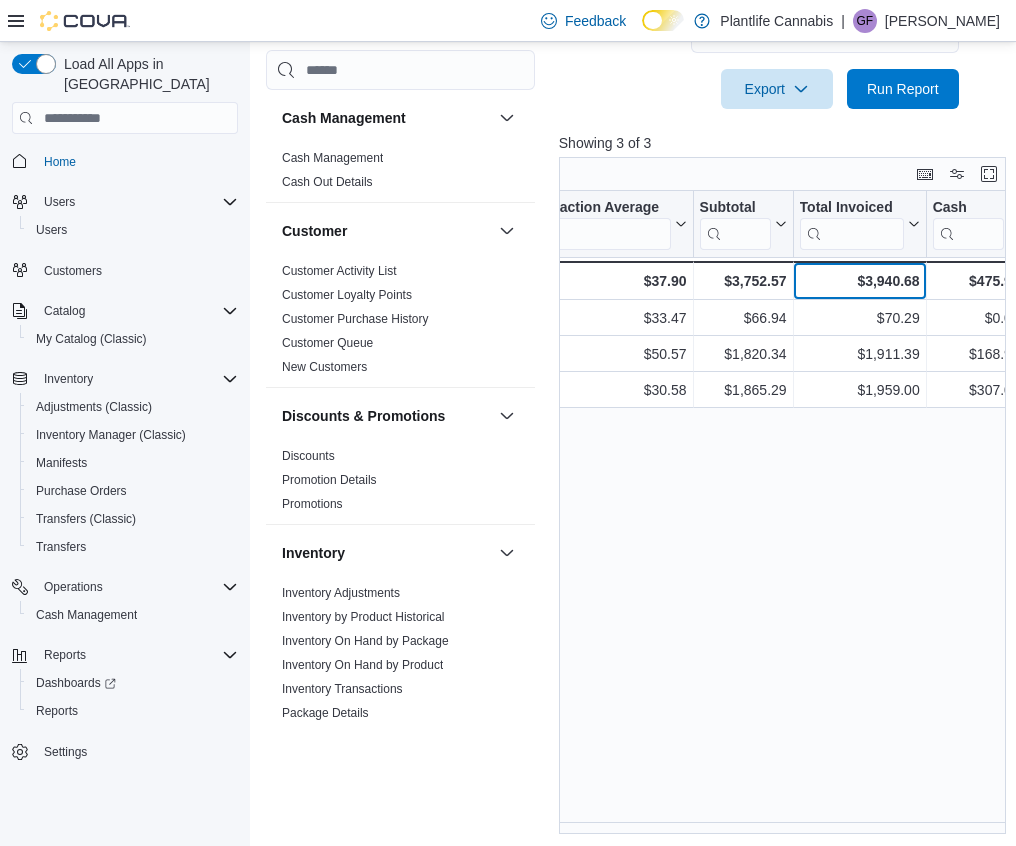 click on "$3,940.68" at bounding box center [859, 281] 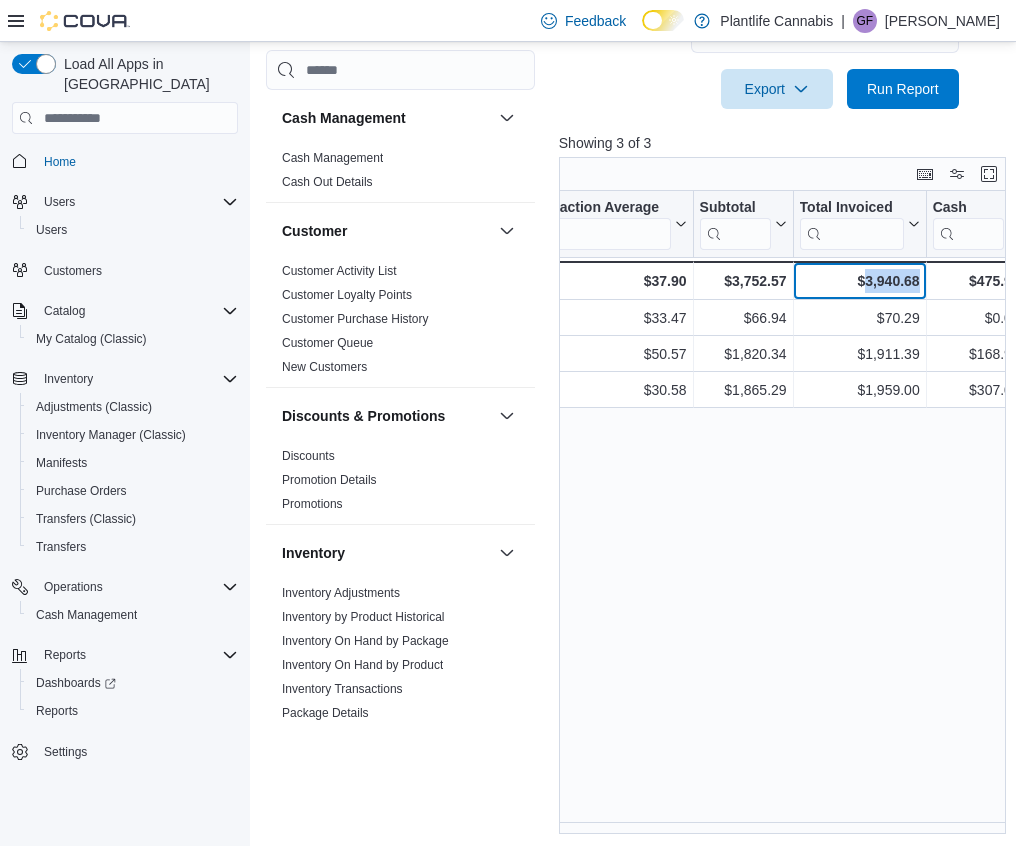 click on "$3,940.68" at bounding box center (859, 281) 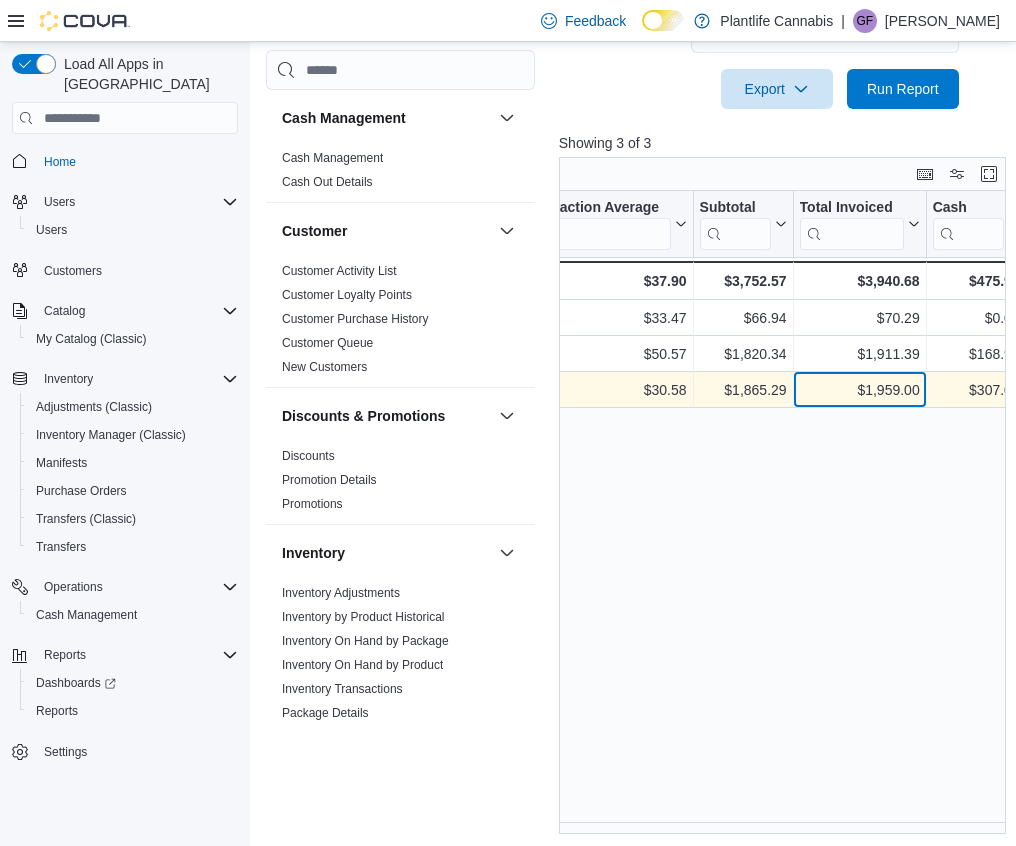 click on "$1,959.00" at bounding box center (859, 390) 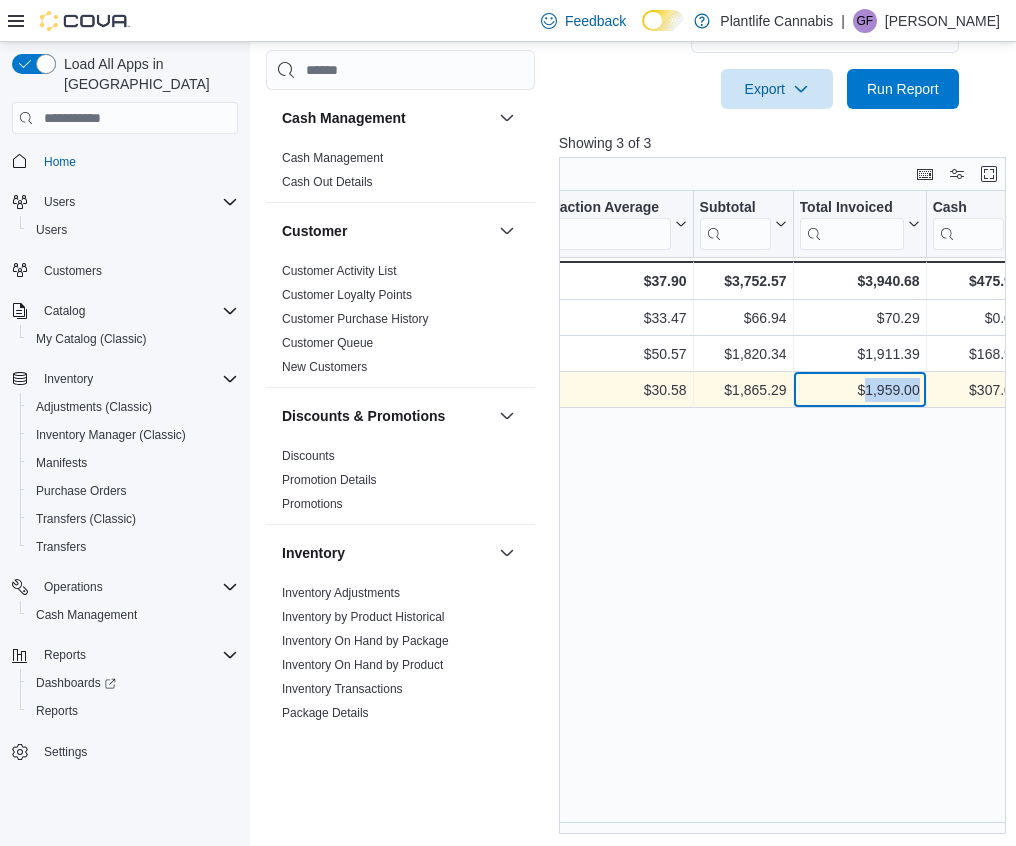 click on "$1,959.00" at bounding box center [859, 390] 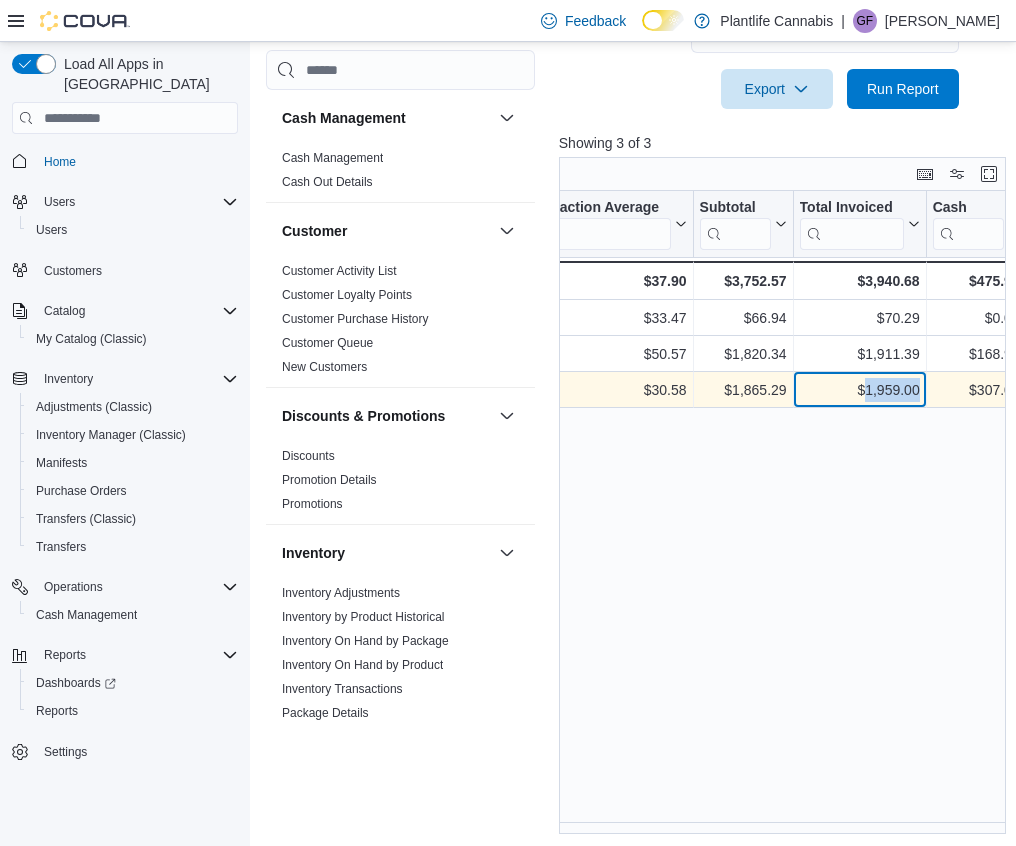 copy on "1,959.00" 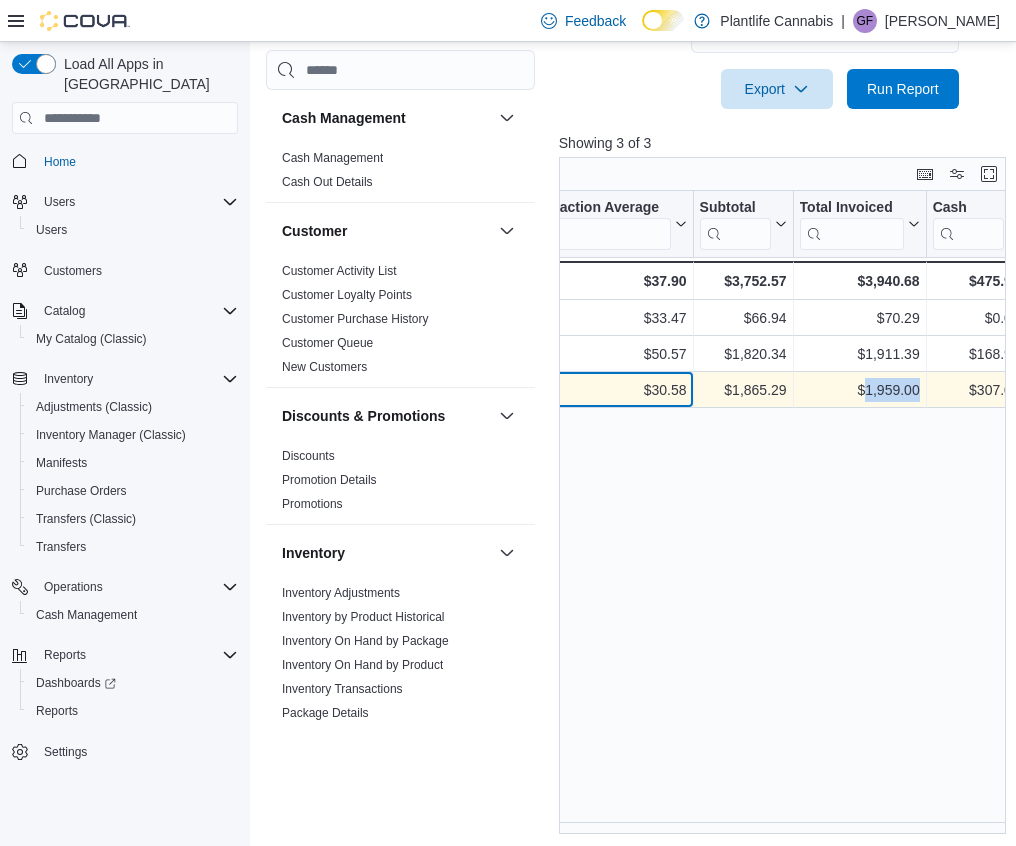 click on "$30.58" at bounding box center [604, 390] 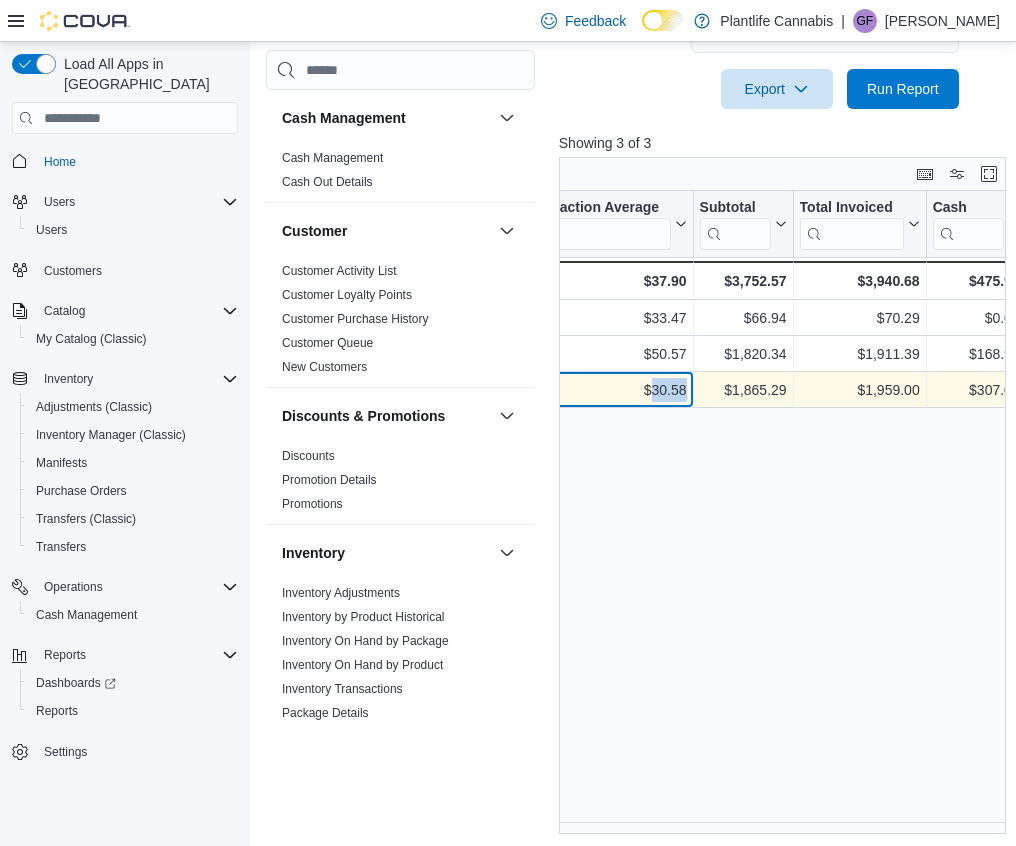 click on "$30.58" at bounding box center (604, 390) 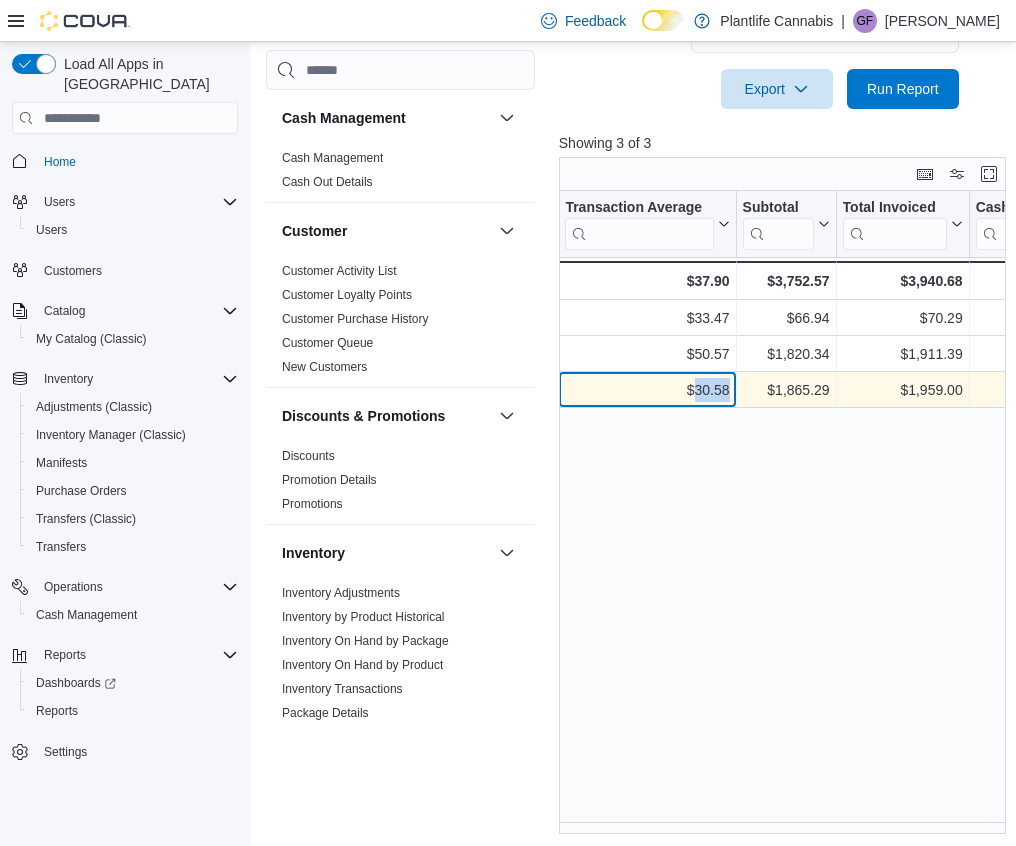 copy on "30.58" 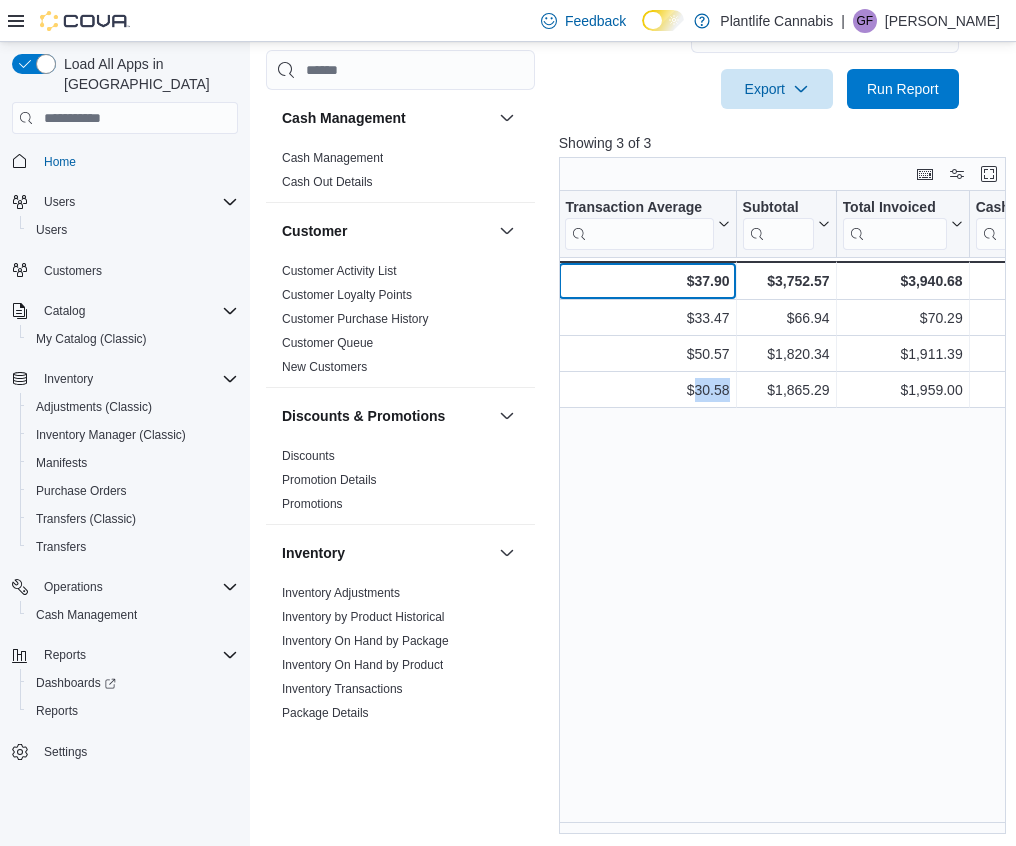 click on "$37.90" at bounding box center (647, 281) 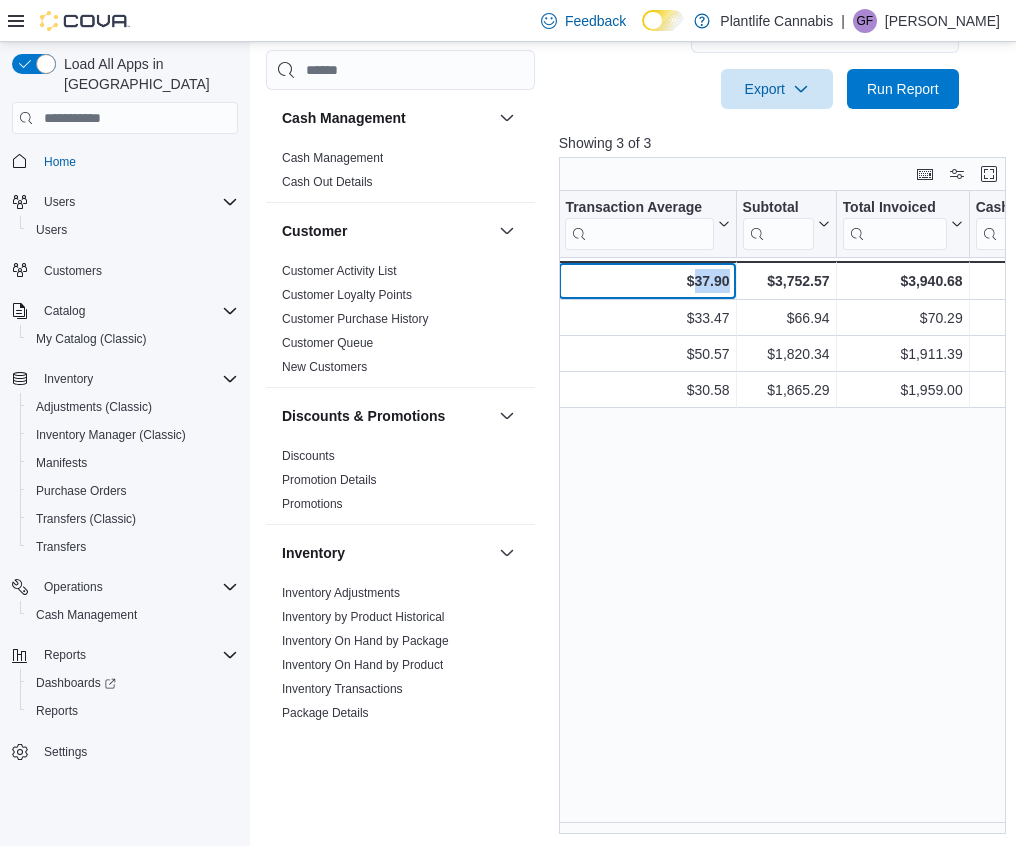 click on "$37.90" at bounding box center [647, 281] 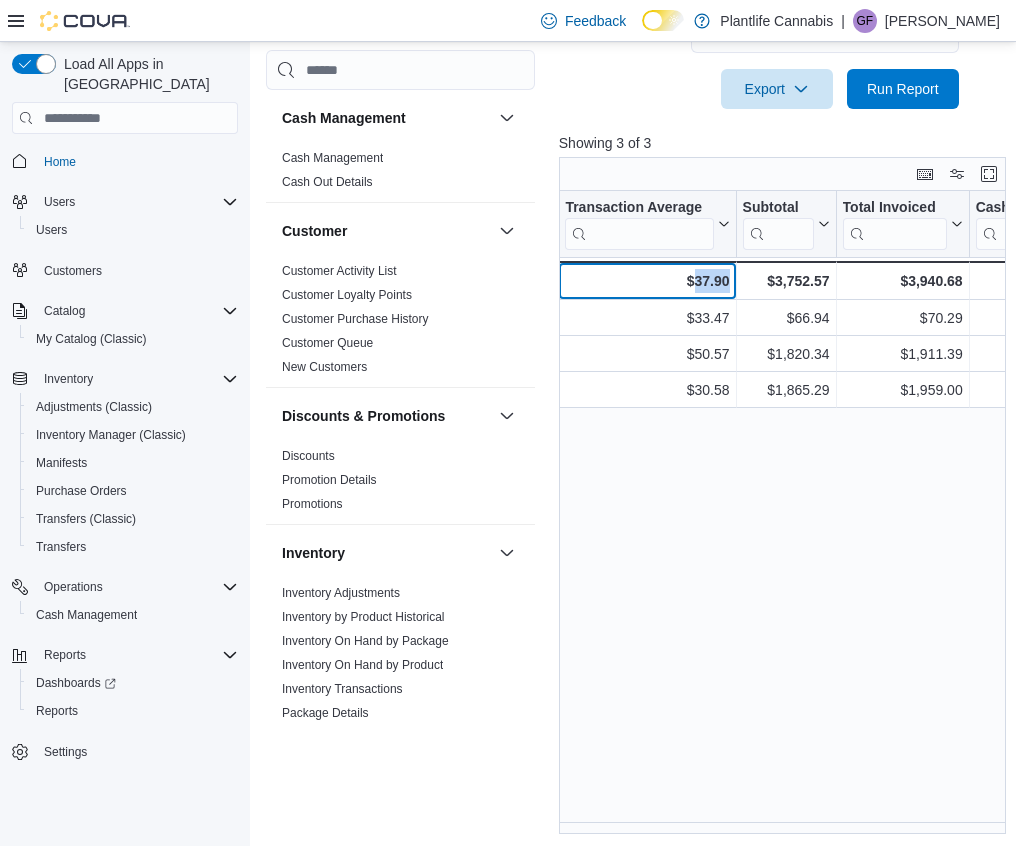 copy on "37.90" 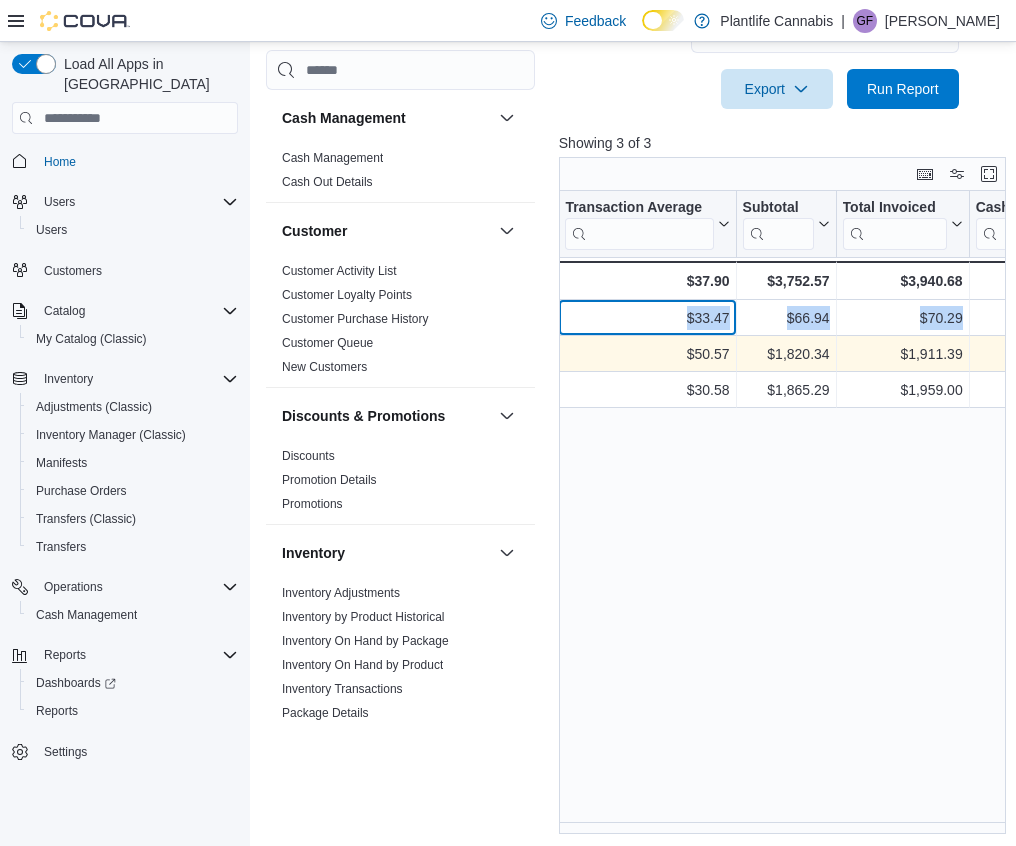 drag, startPoint x: 574, startPoint y: 328, endPoint x: 693, endPoint y: 339, distance: 119.507324 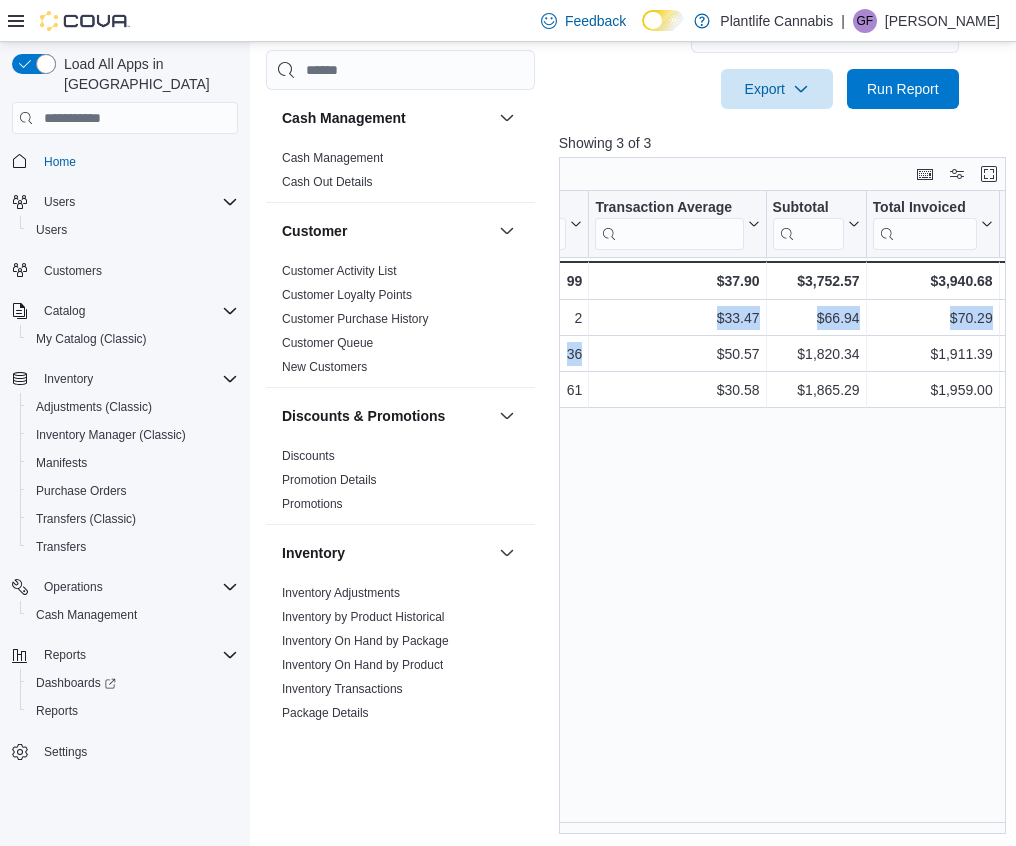 scroll, scrollTop: 0, scrollLeft: 200, axis: horizontal 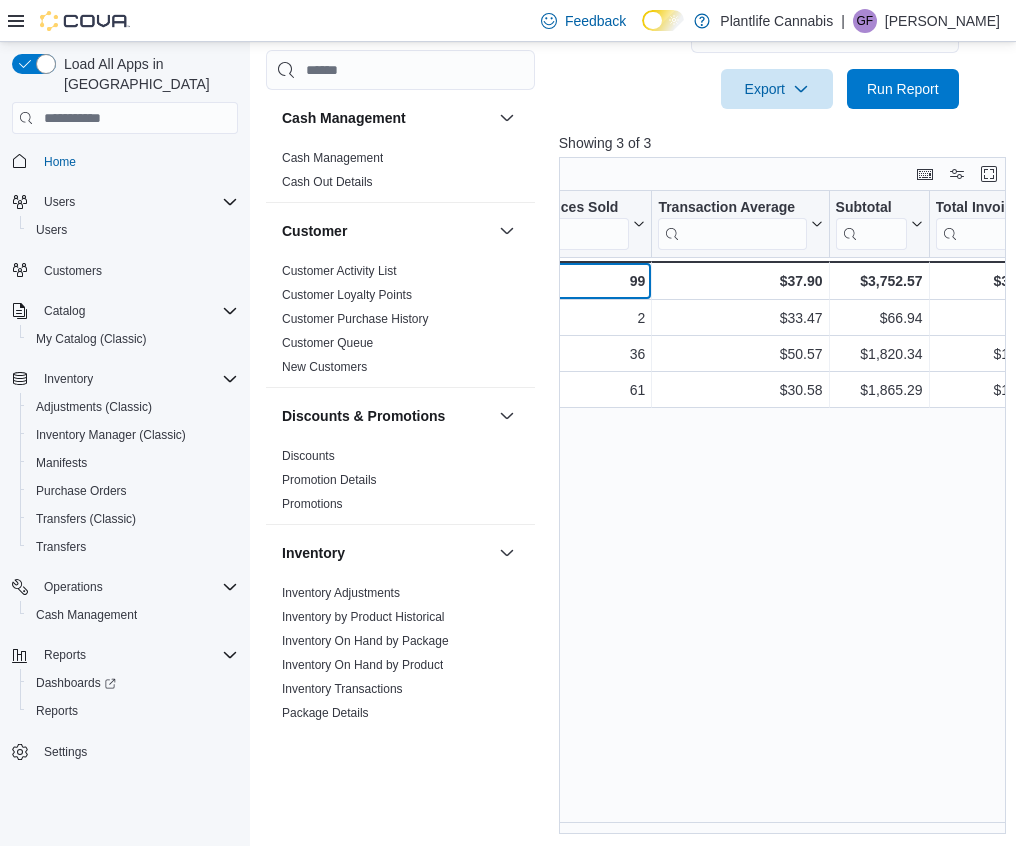 click on "99" at bounding box center [586, 281] 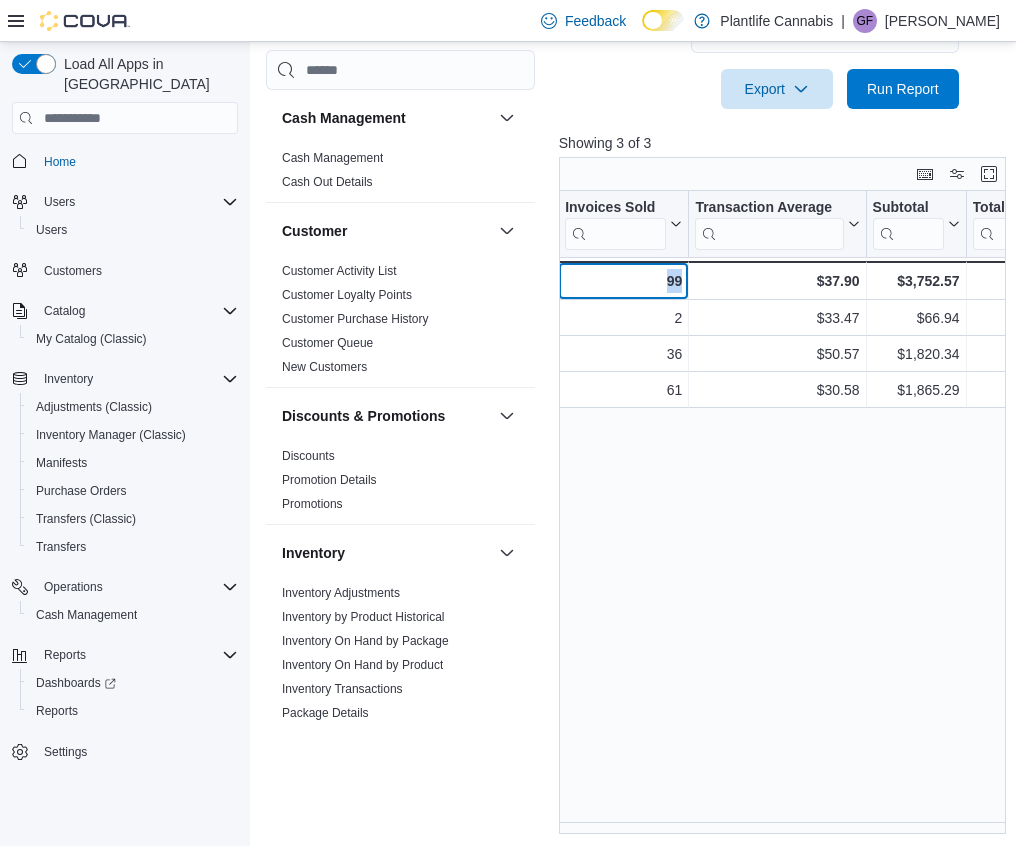 click on "99" at bounding box center [623, 281] 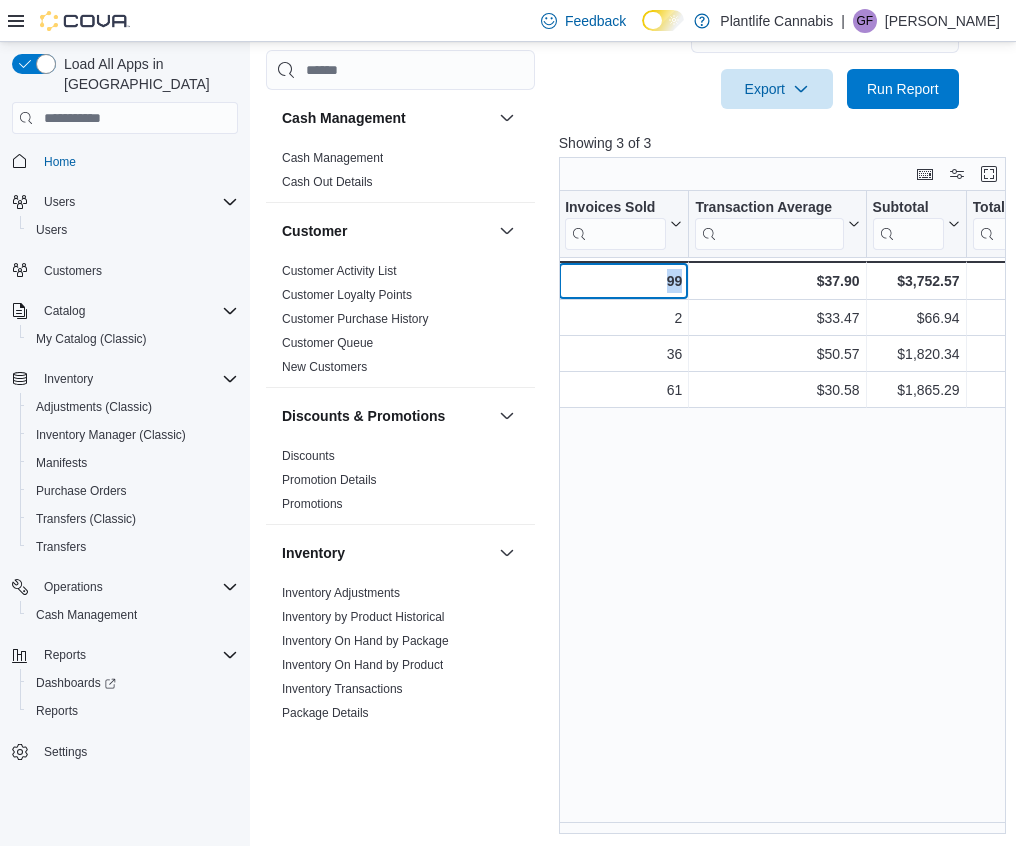 copy on "99" 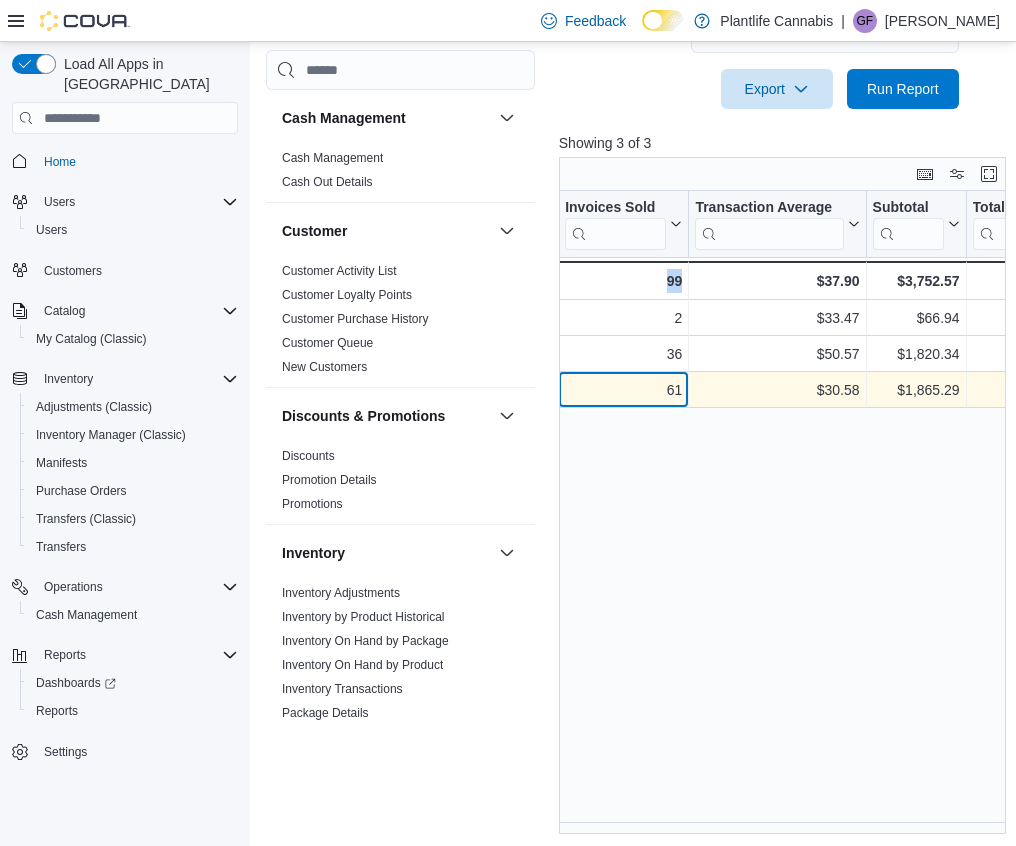 click on "61" at bounding box center [623, 390] 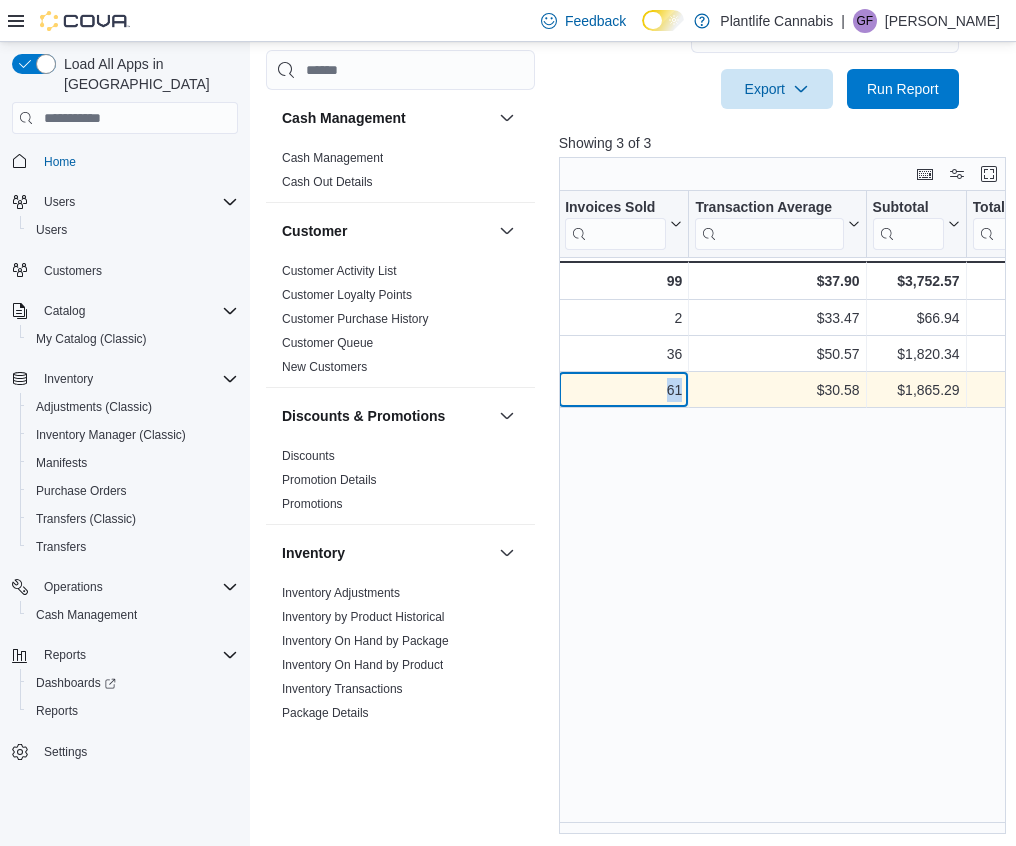 click on "61" at bounding box center (623, 390) 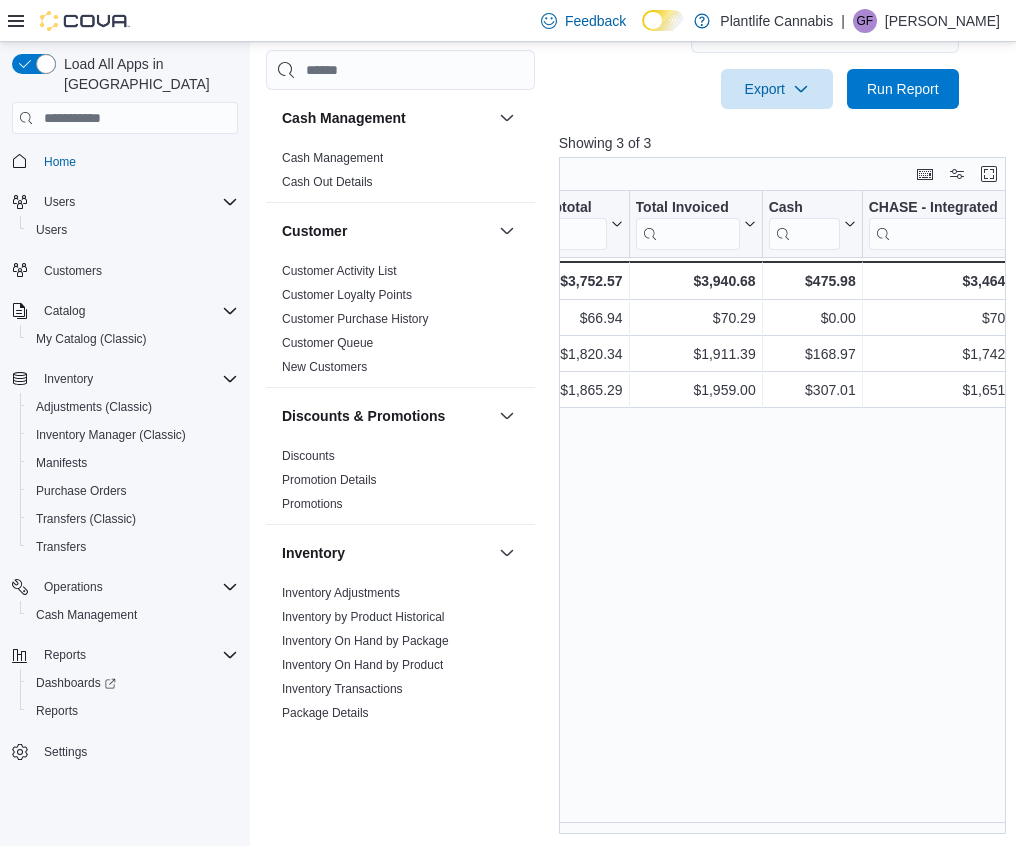 scroll, scrollTop: 0, scrollLeft: 521, axis: horizontal 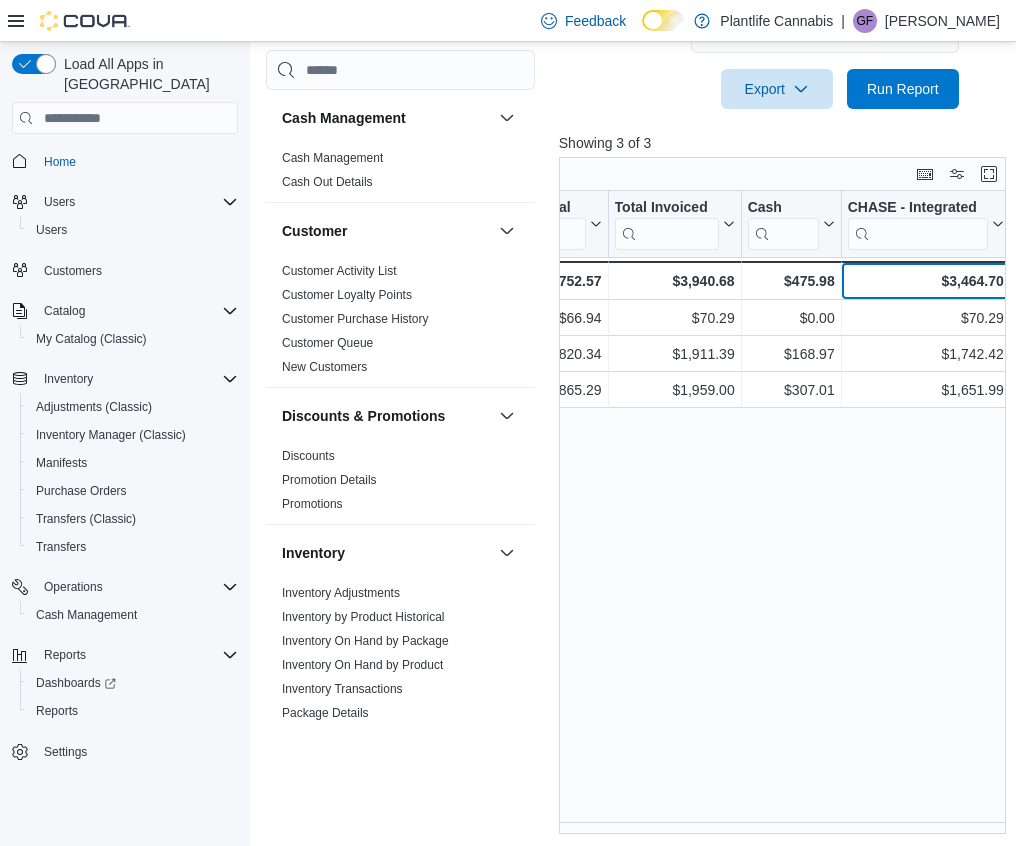 click on "$3,464.70" at bounding box center (925, 281) 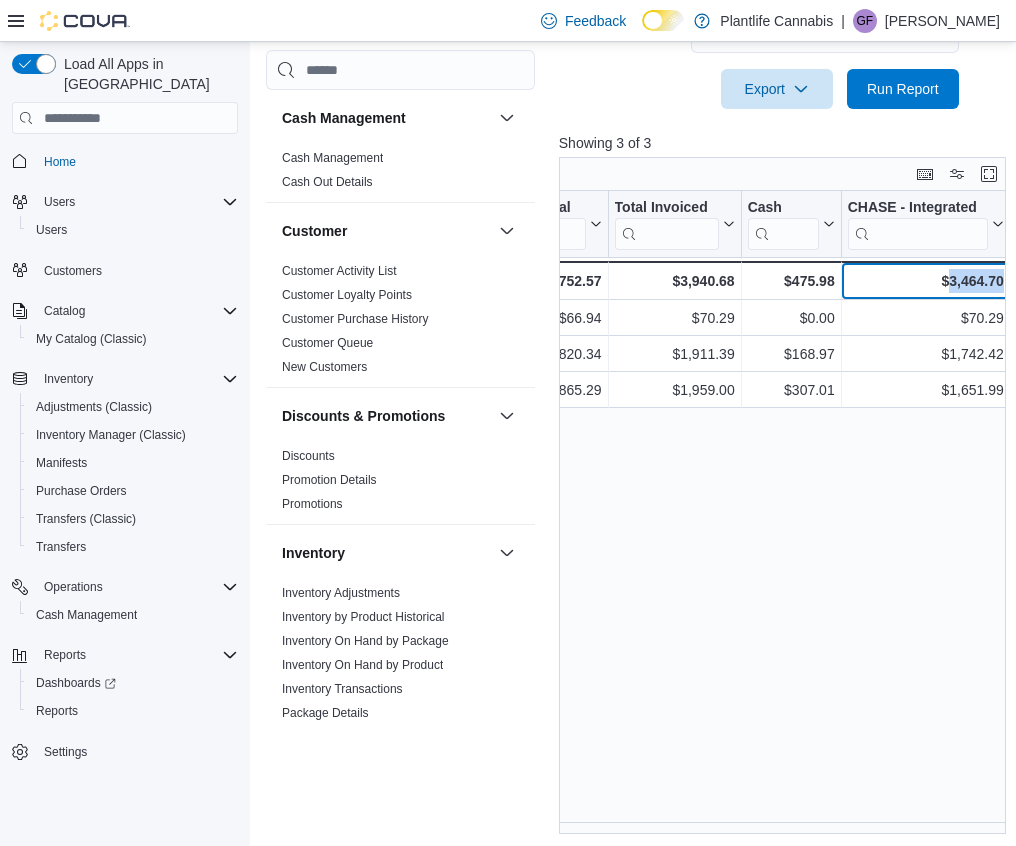 click on "$3,464.70" at bounding box center [925, 281] 